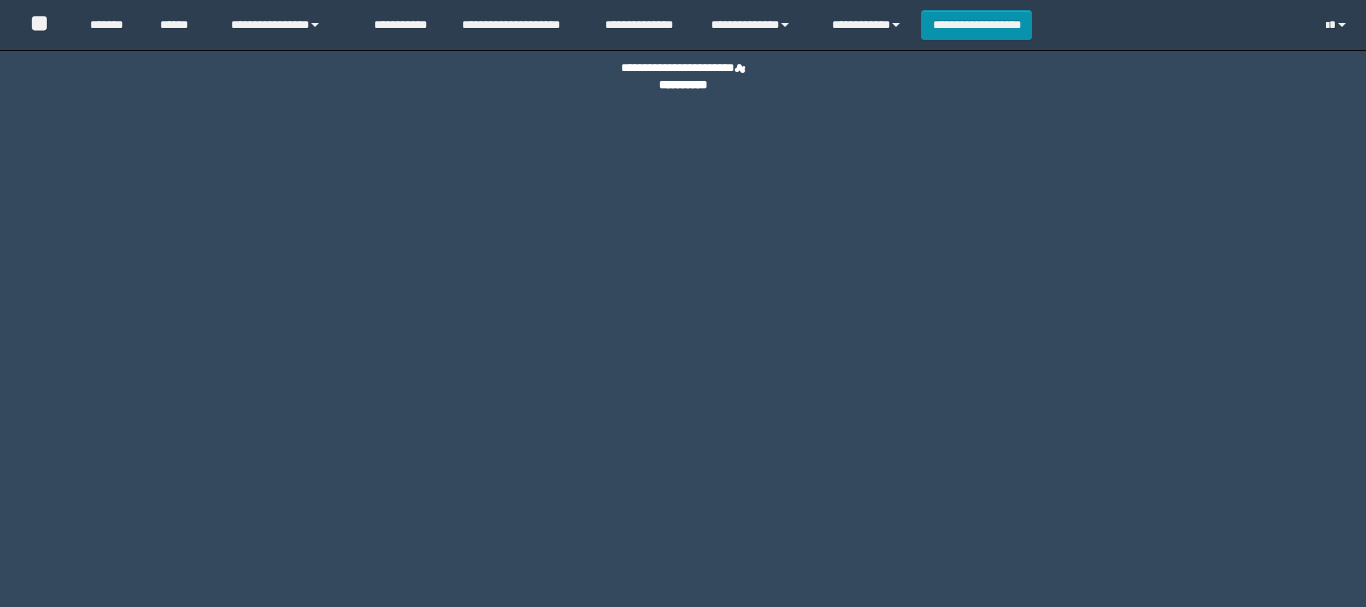 scroll, scrollTop: 0, scrollLeft: 0, axis: both 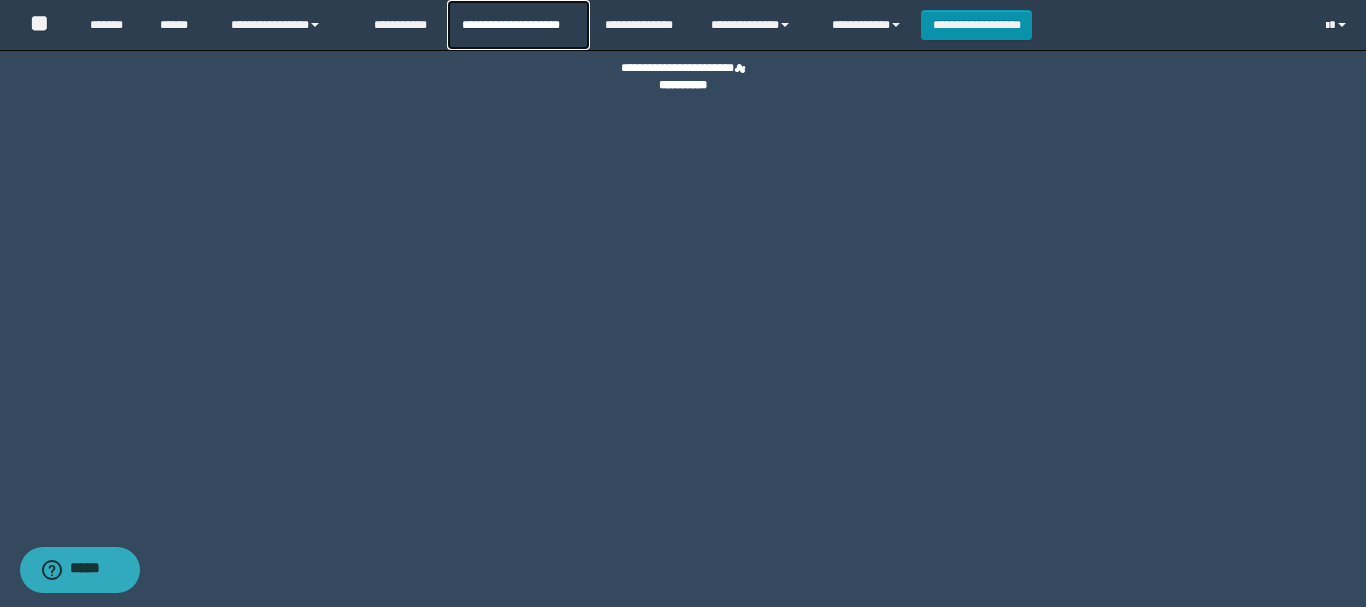 click on "**********" at bounding box center [518, 25] 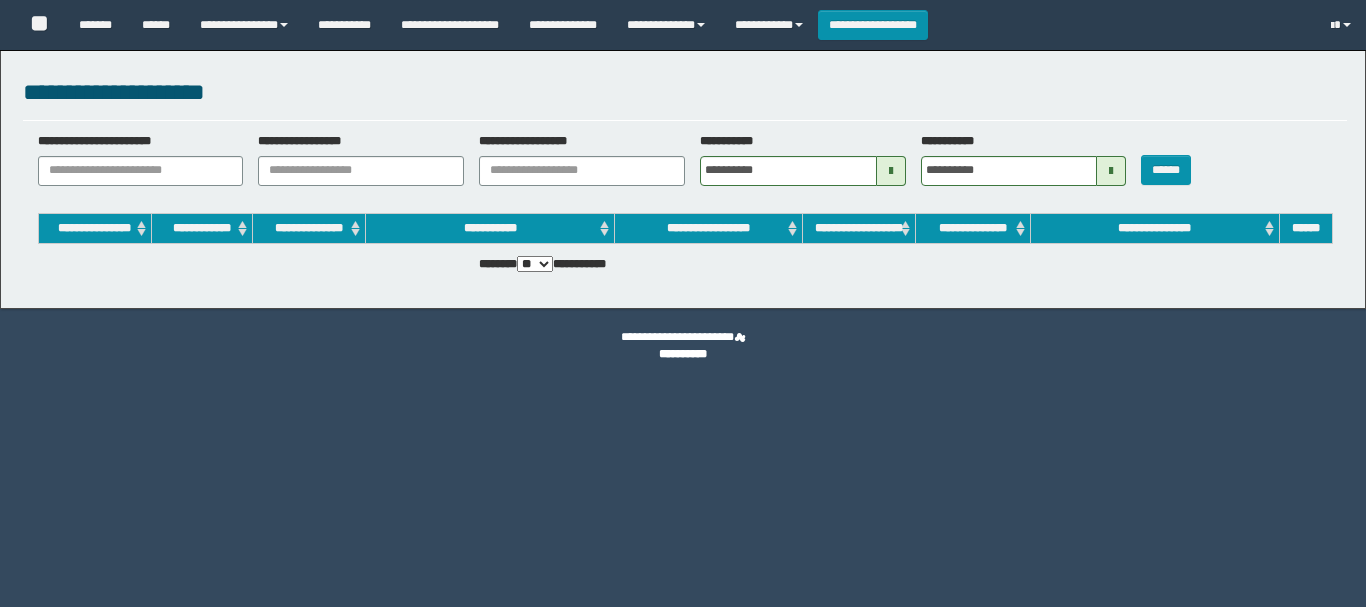 scroll, scrollTop: 0, scrollLeft: 0, axis: both 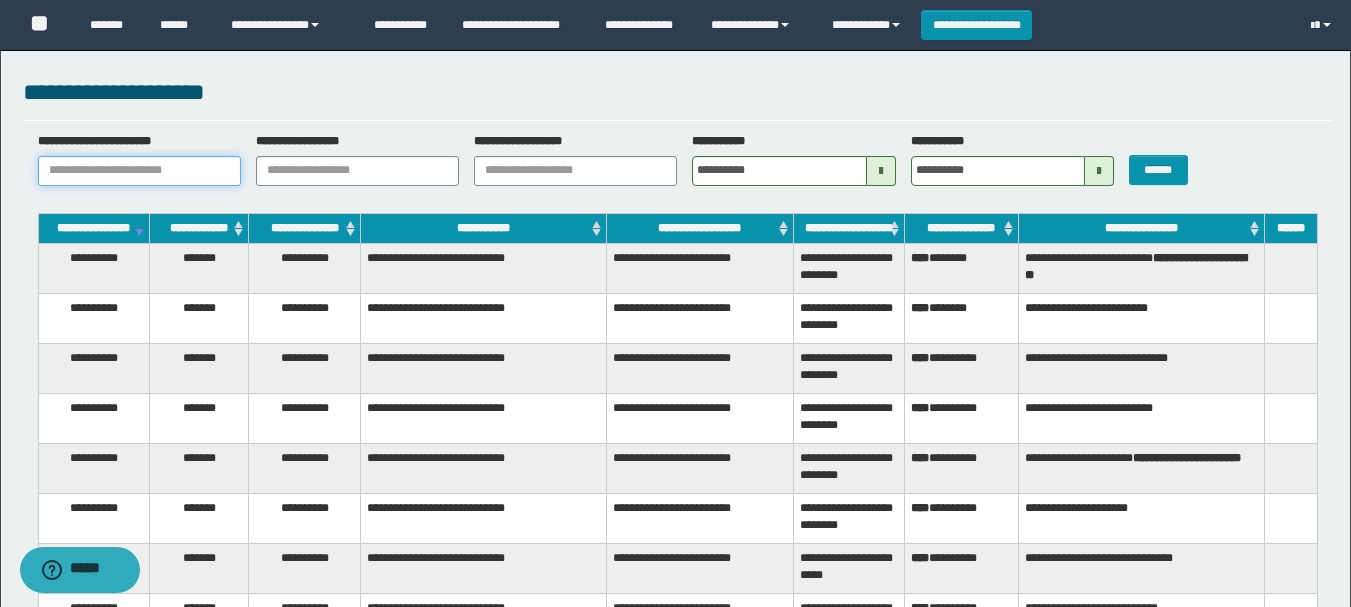 click on "**********" at bounding box center [139, 171] 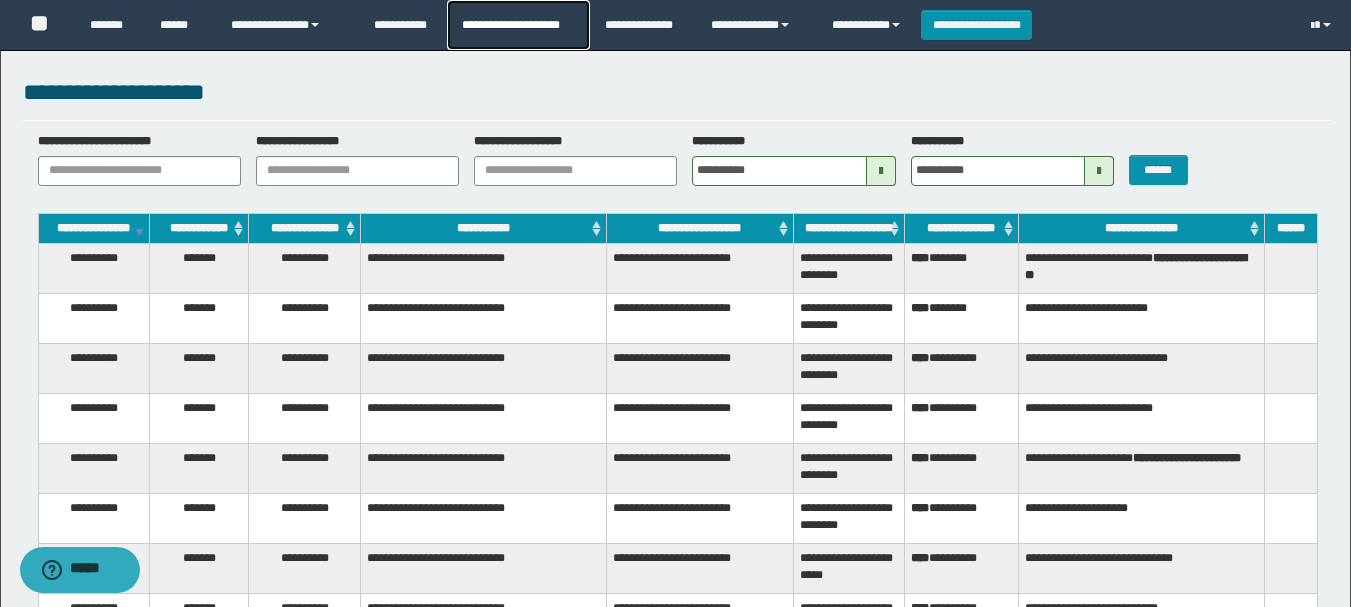 click on "**********" at bounding box center (518, 25) 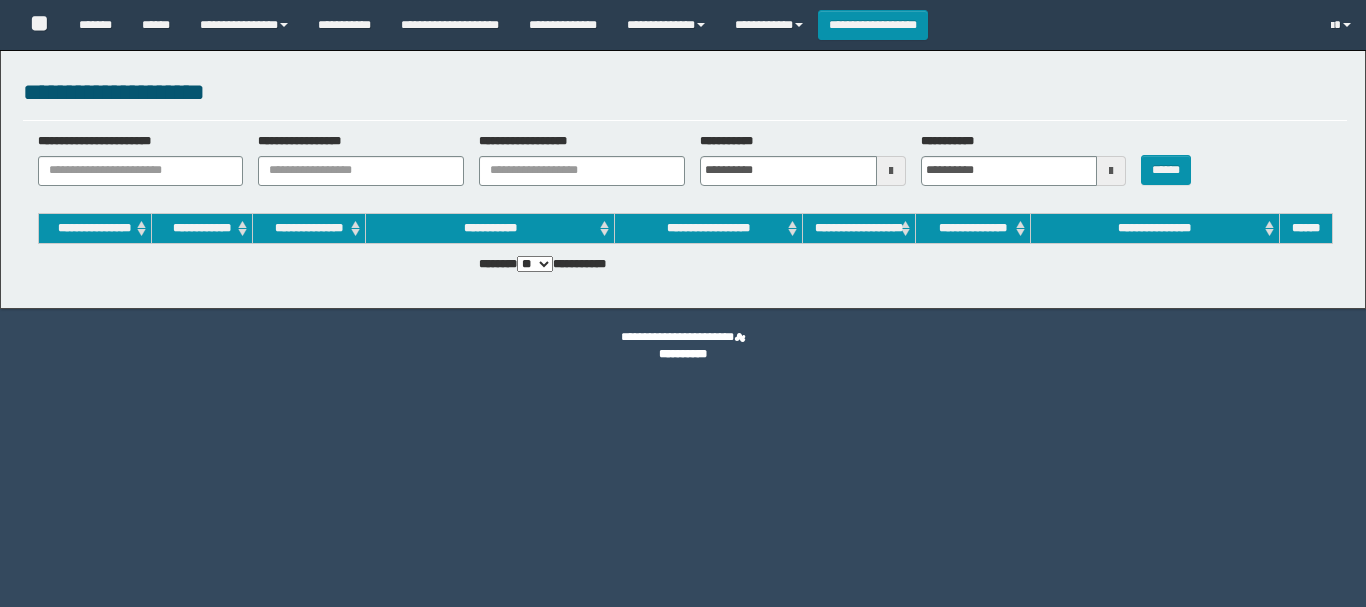 scroll, scrollTop: 0, scrollLeft: 0, axis: both 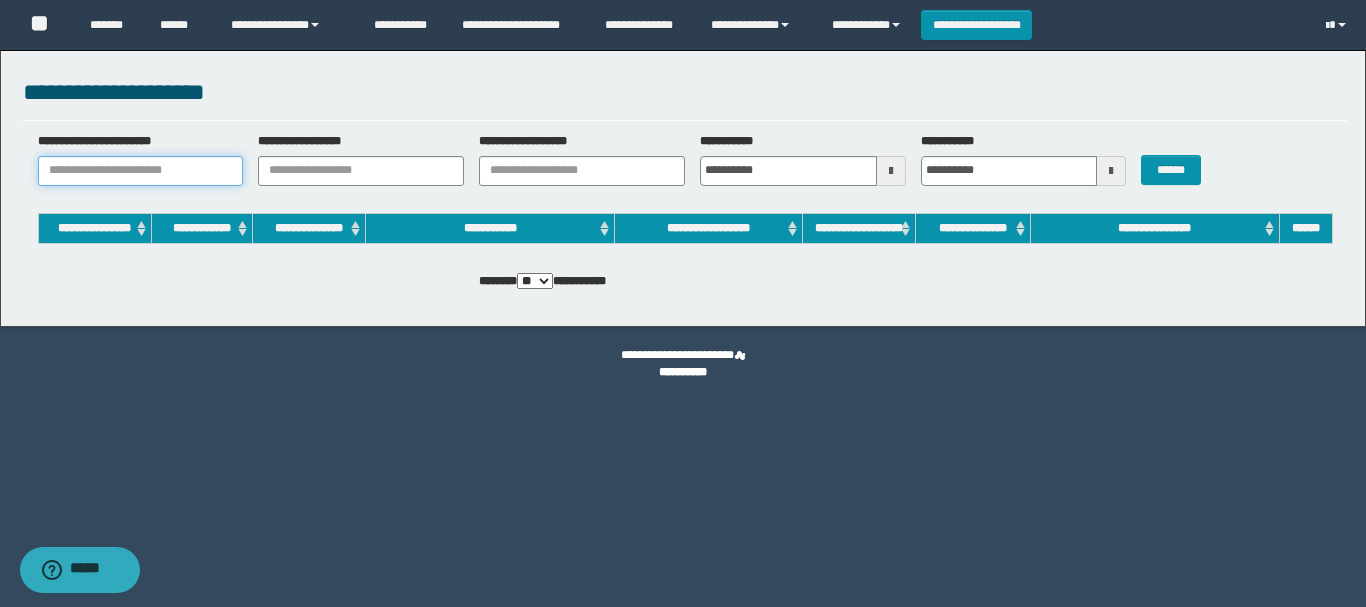 click on "**********" at bounding box center [141, 171] 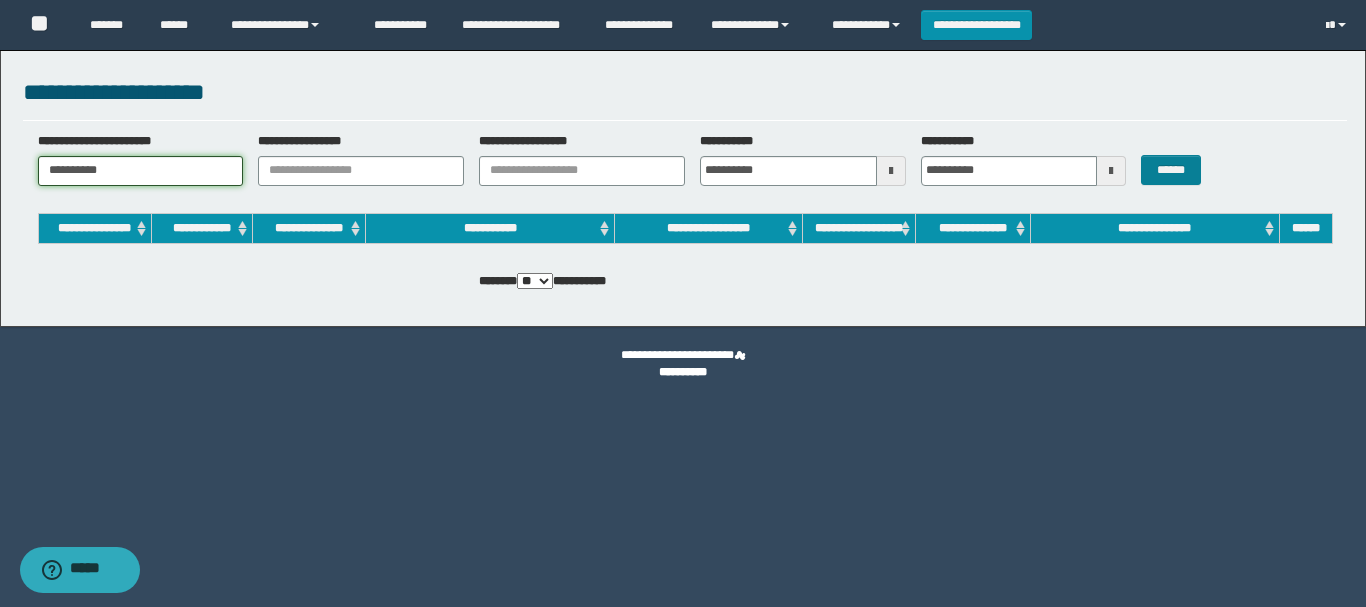 type on "**********" 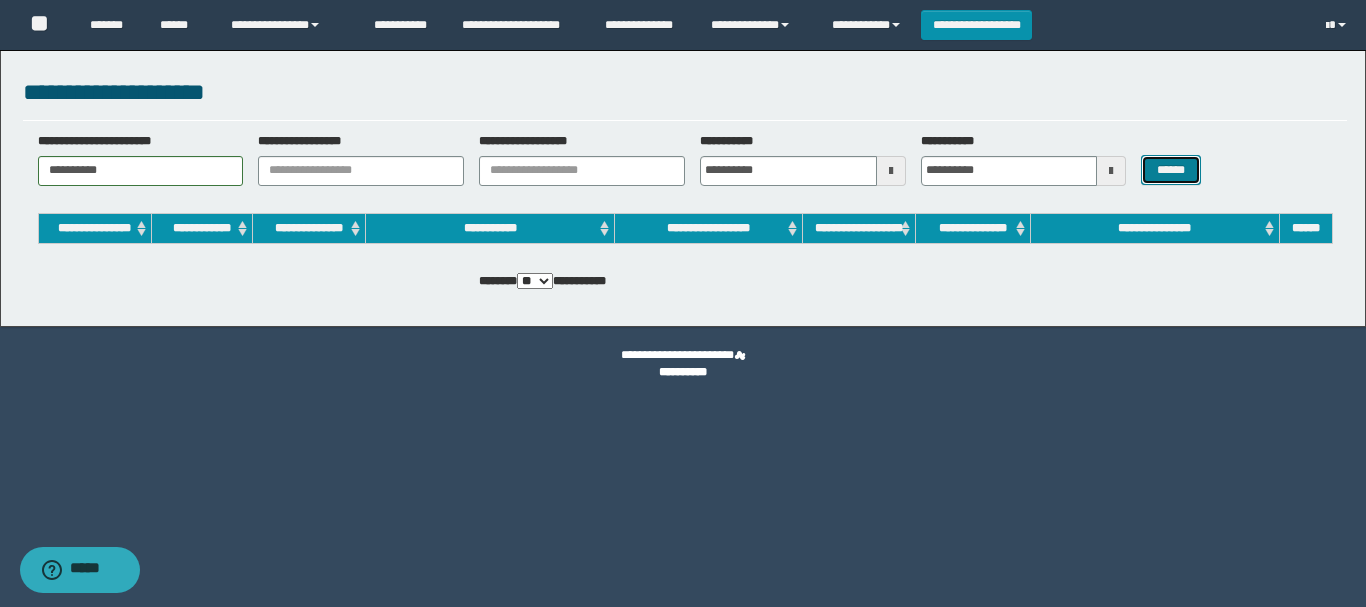 click on "******" at bounding box center [1170, 170] 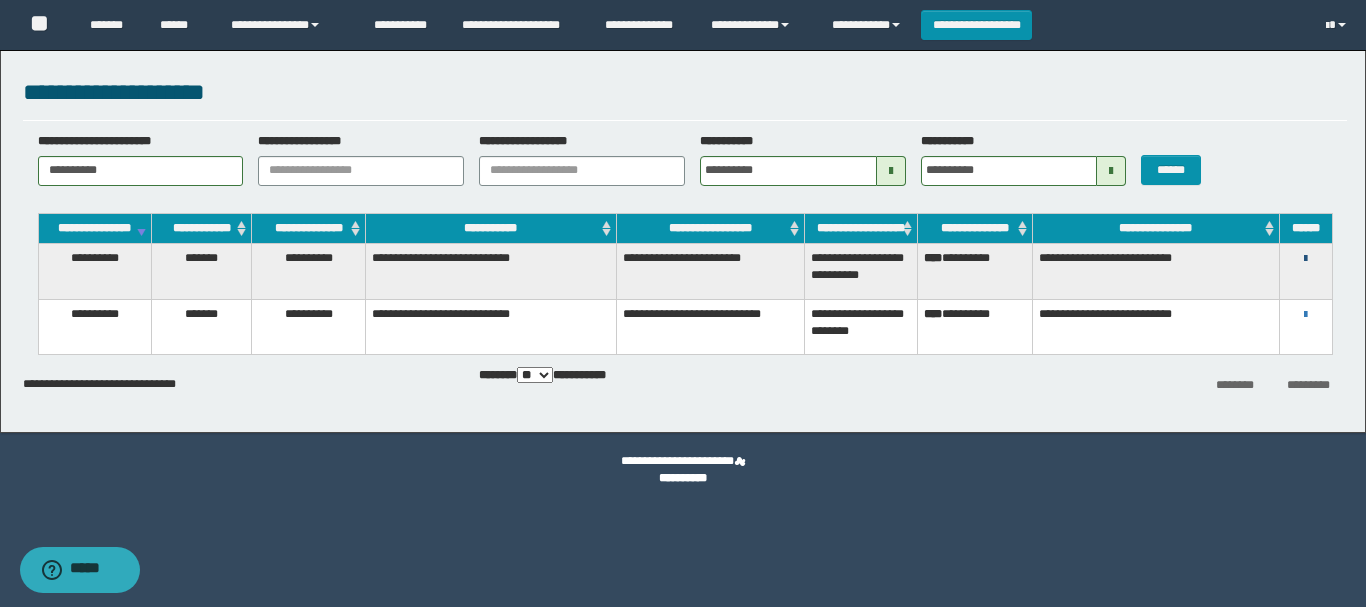 click at bounding box center [1305, 259] 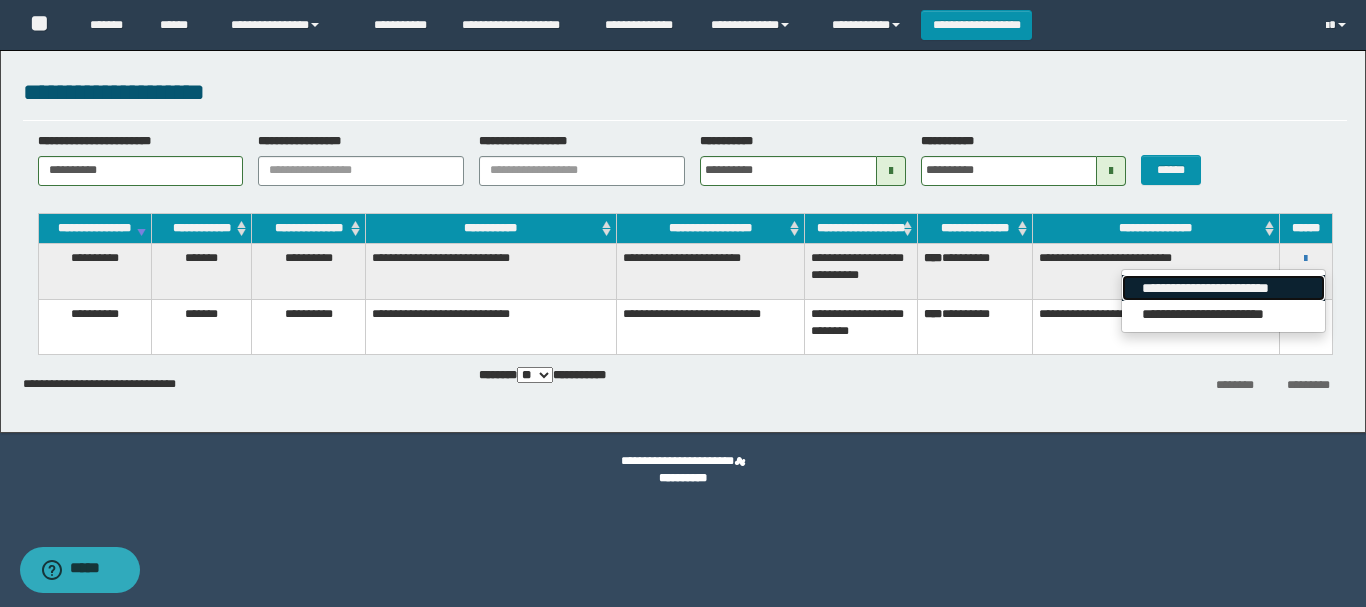 click on "**********" at bounding box center (1223, 288) 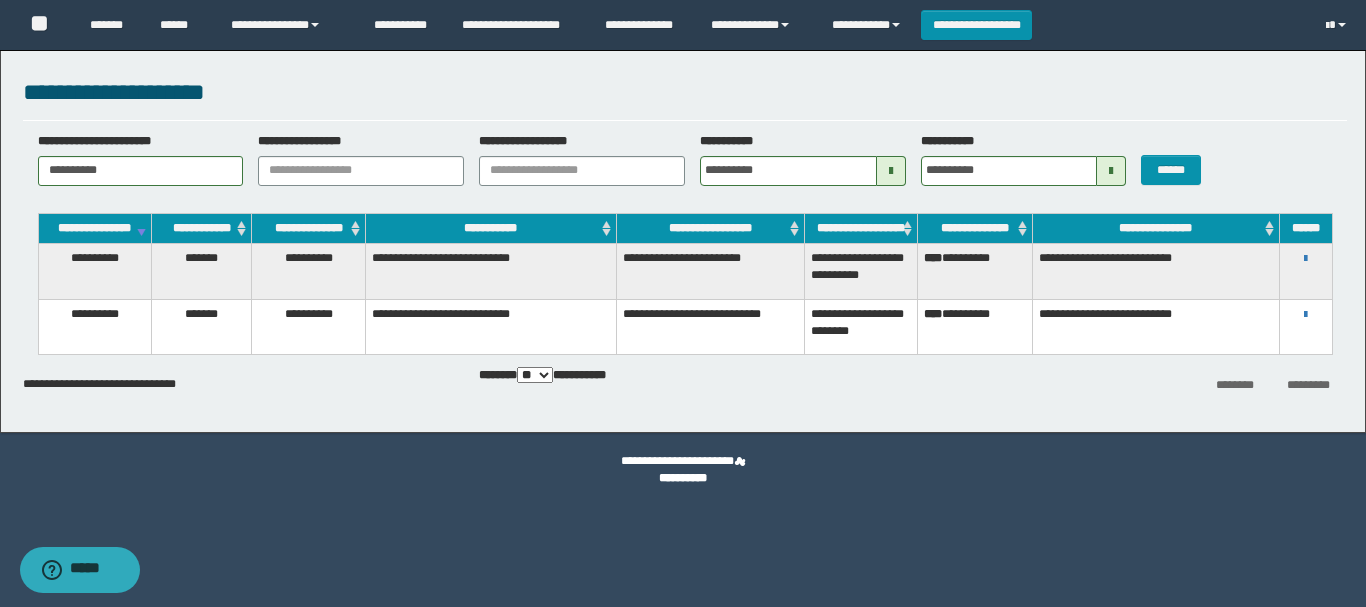 click on "**********" at bounding box center [685, 92] 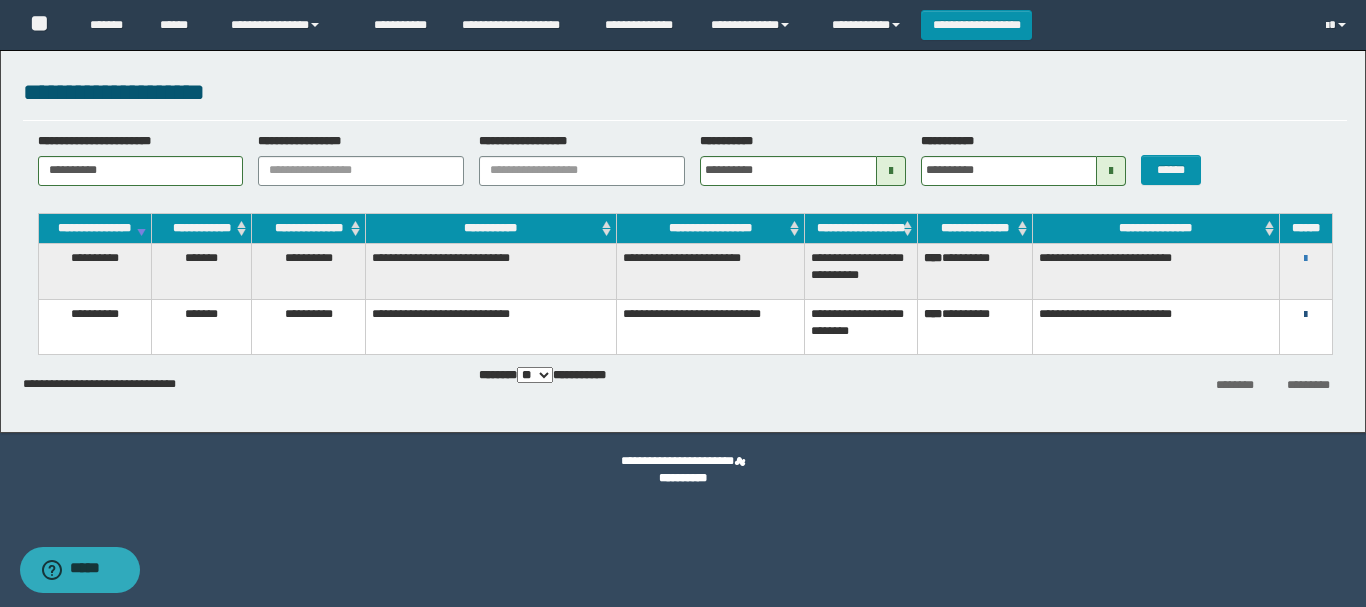click at bounding box center (1305, 315) 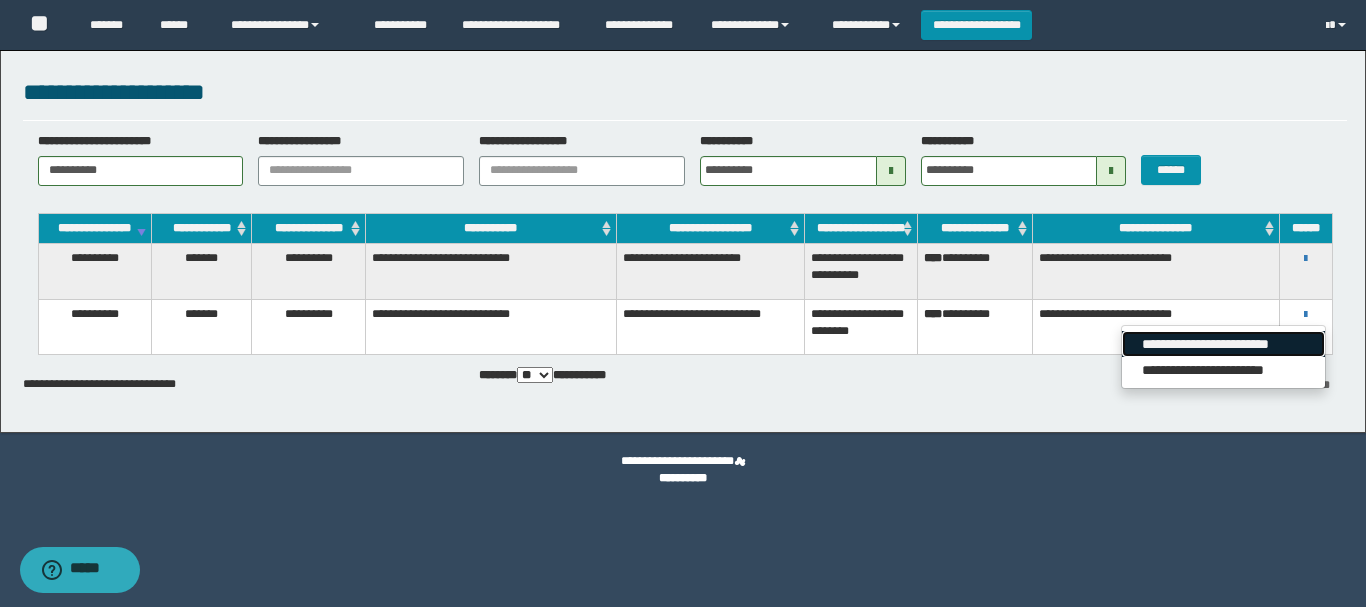 click on "**********" at bounding box center (1223, 344) 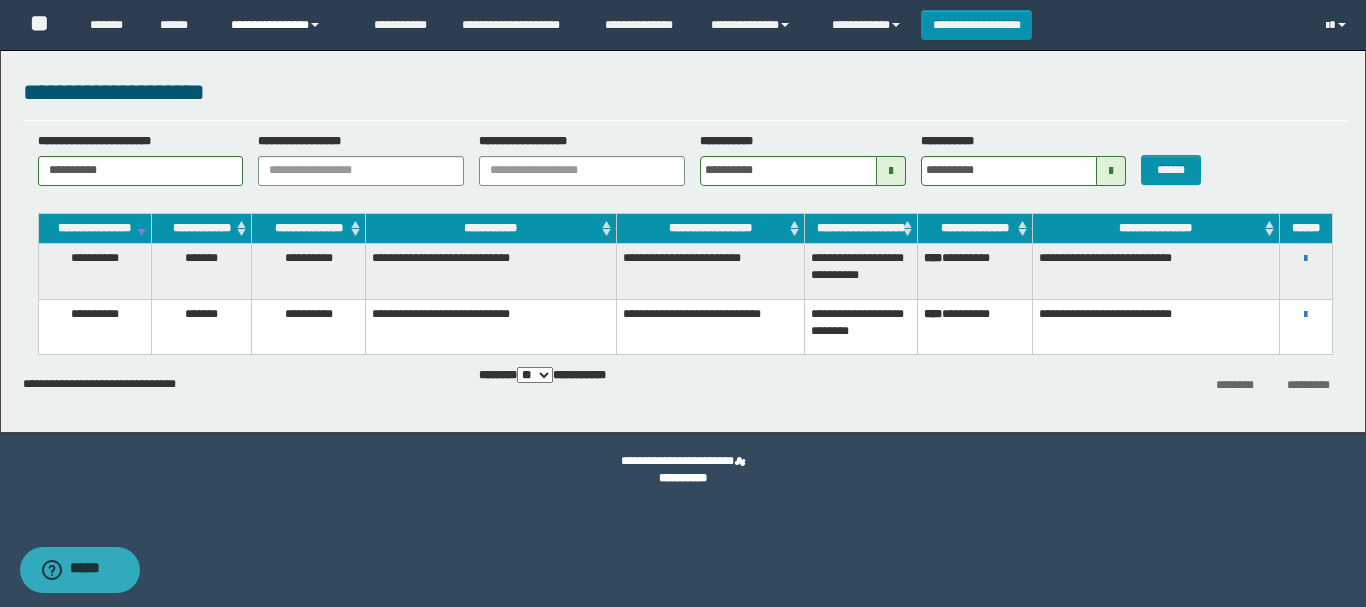 drag, startPoint x: 286, startPoint y: 19, endPoint x: 305, endPoint y: 36, distance: 25.495098 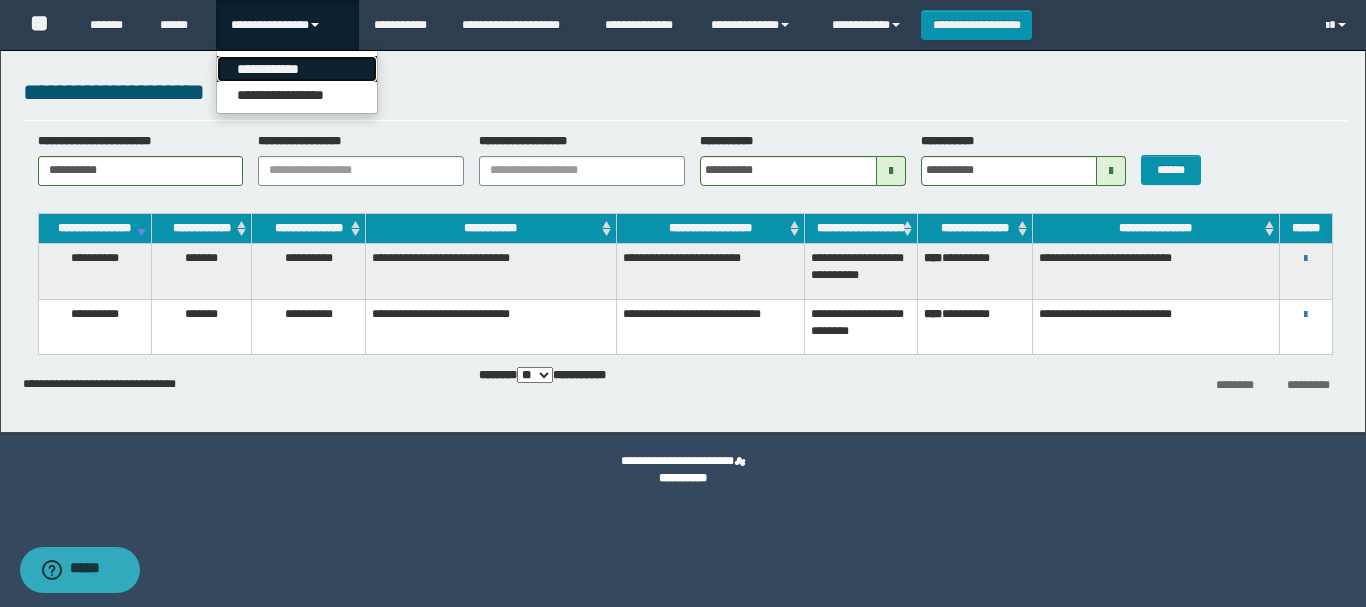 click on "**********" at bounding box center [297, 69] 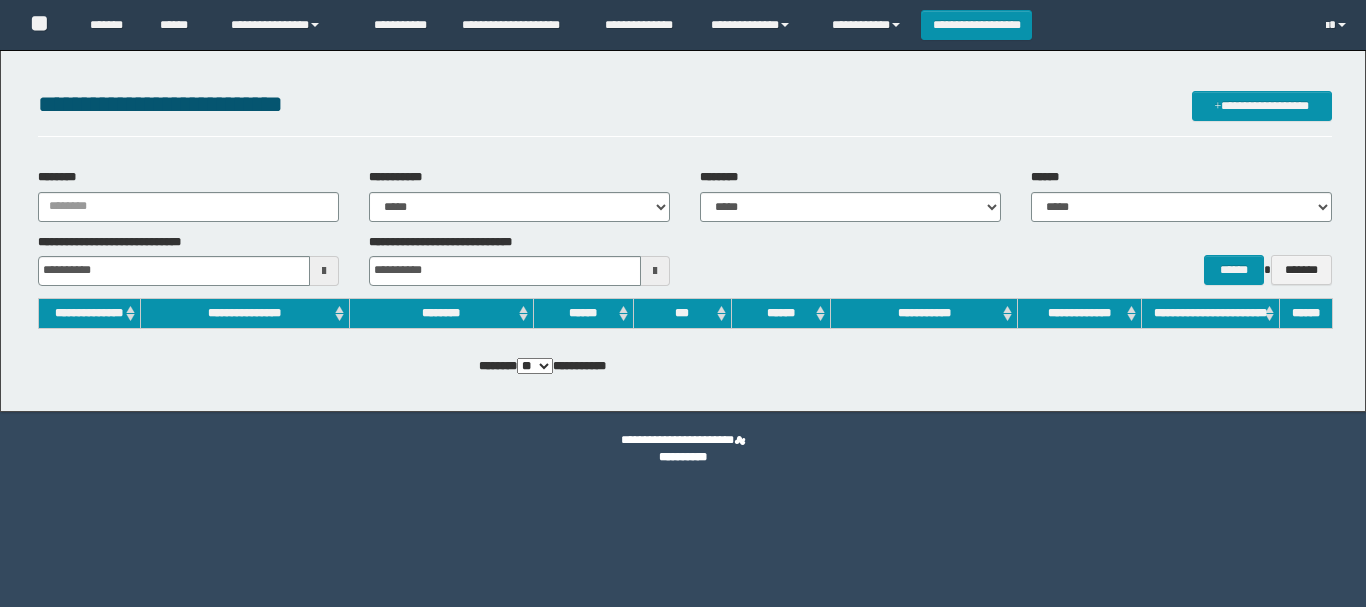 scroll, scrollTop: 0, scrollLeft: 0, axis: both 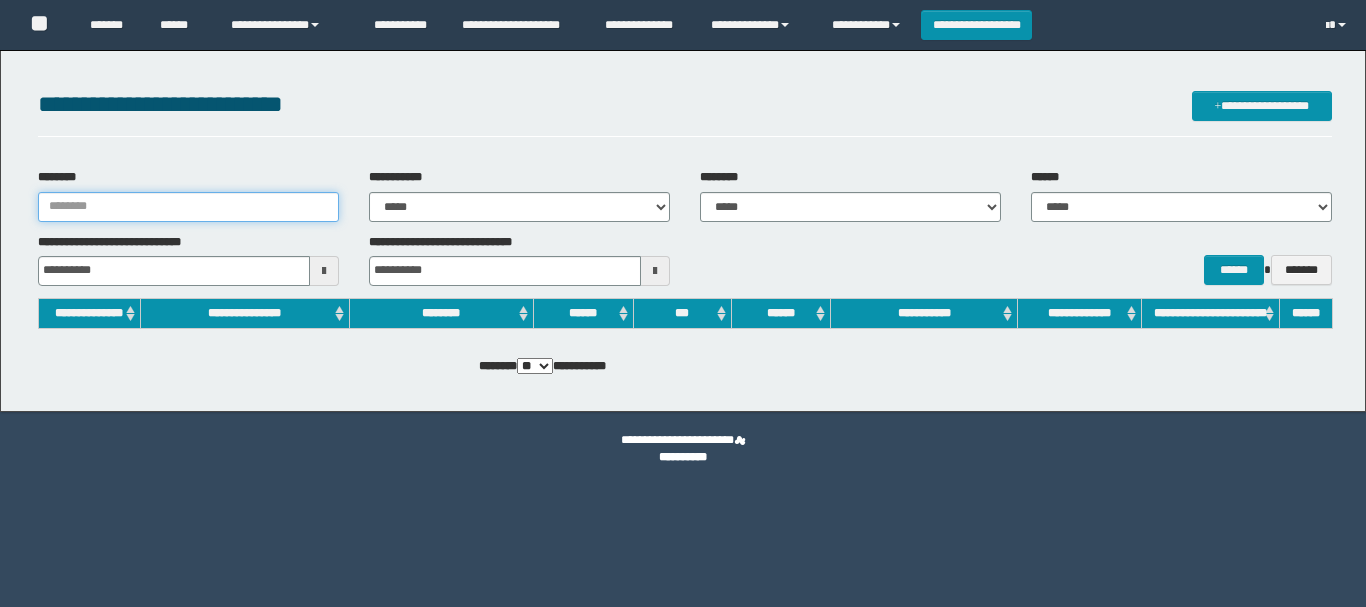 click on "********" at bounding box center [188, 207] 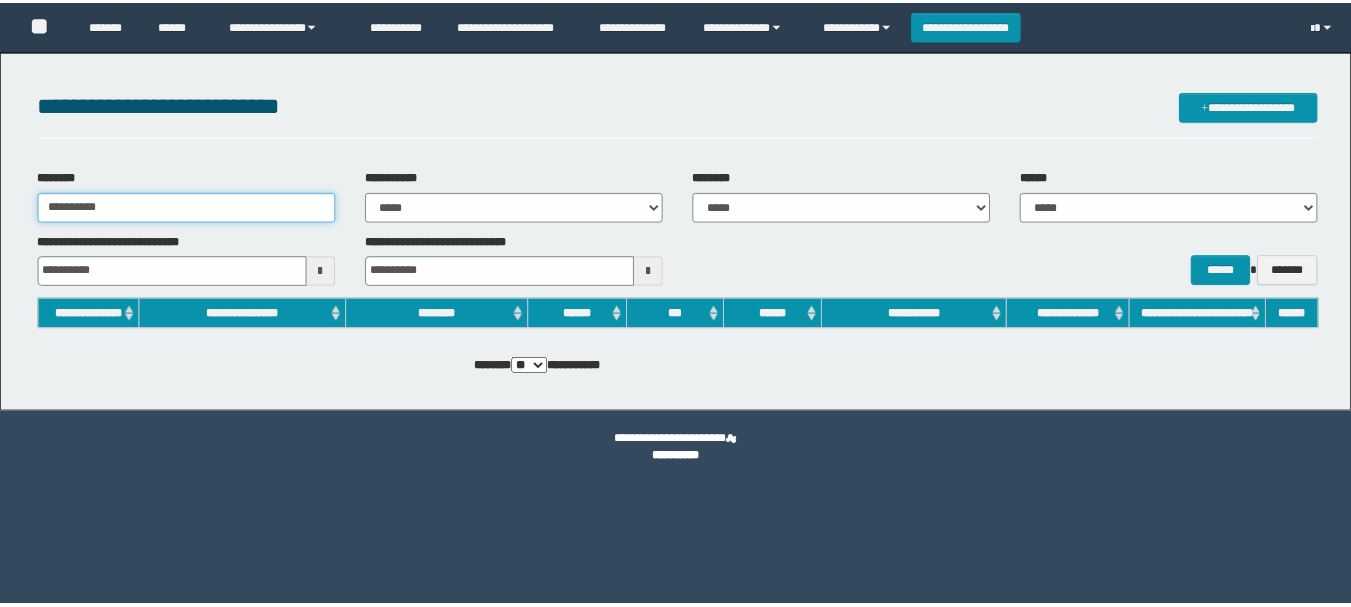 scroll, scrollTop: 0, scrollLeft: 0, axis: both 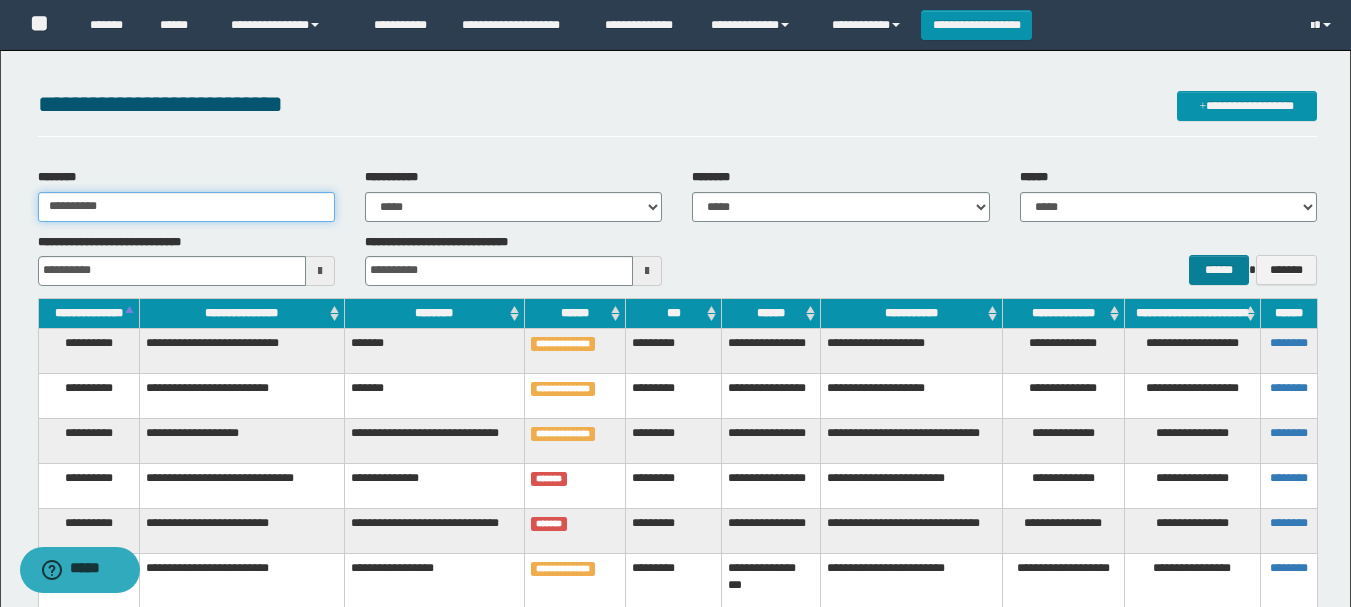 type on "**********" 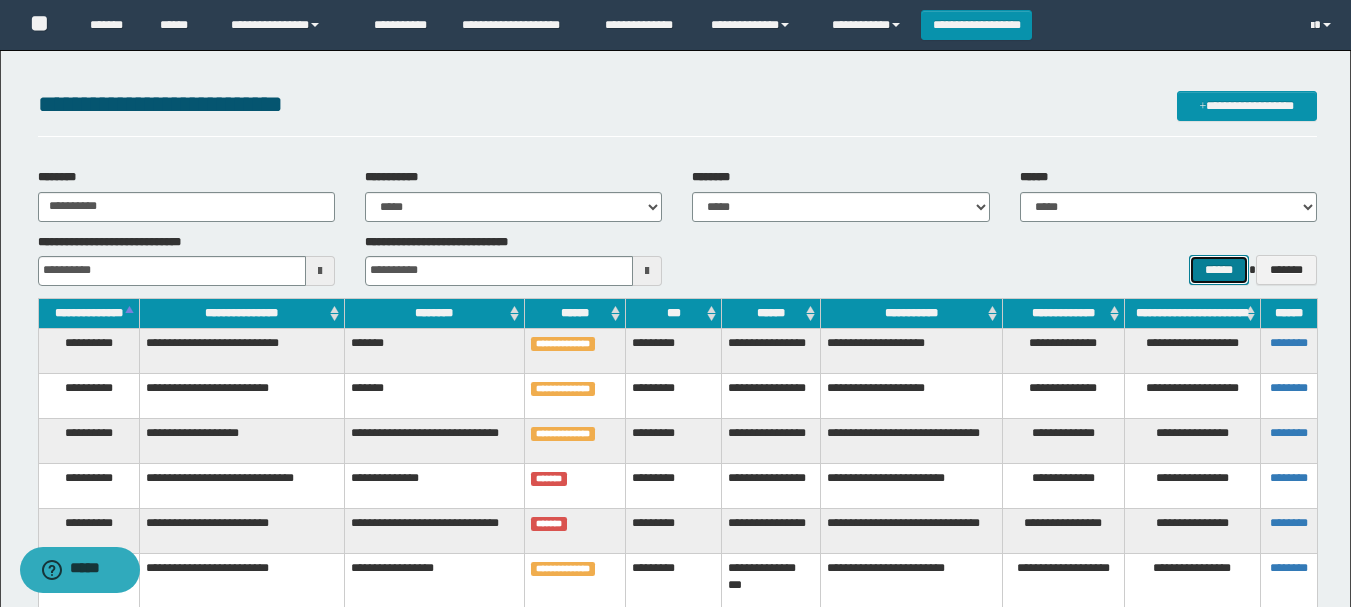click on "******" at bounding box center [1218, 270] 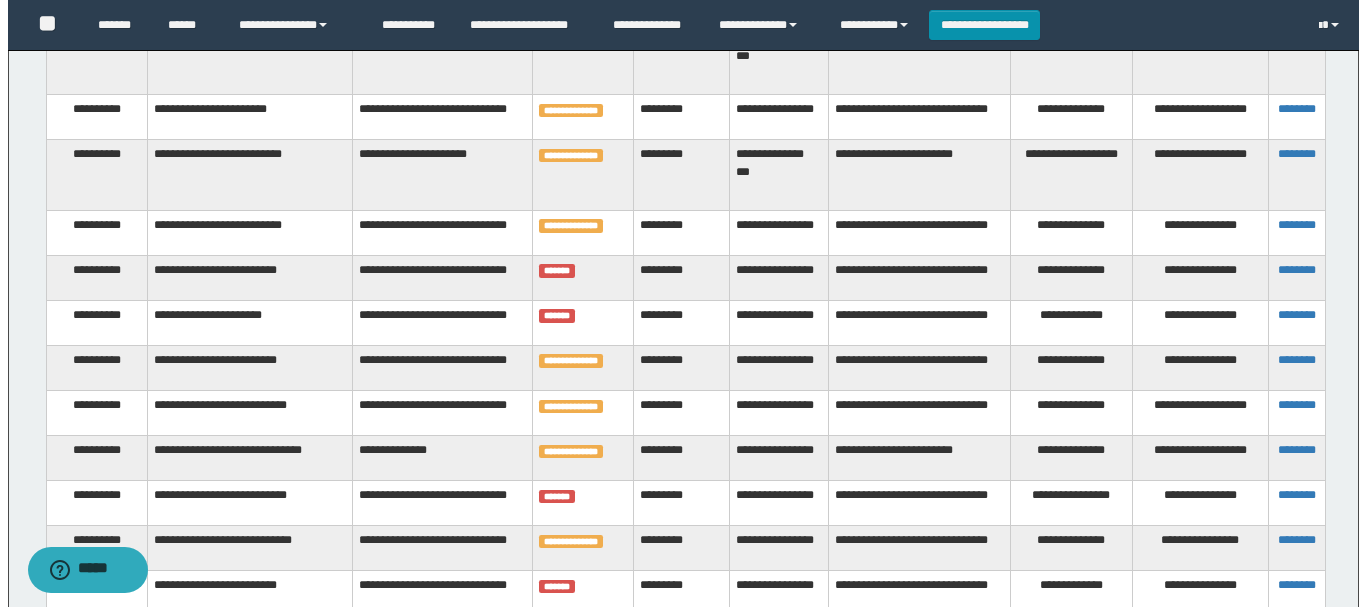scroll, scrollTop: 0, scrollLeft: 0, axis: both 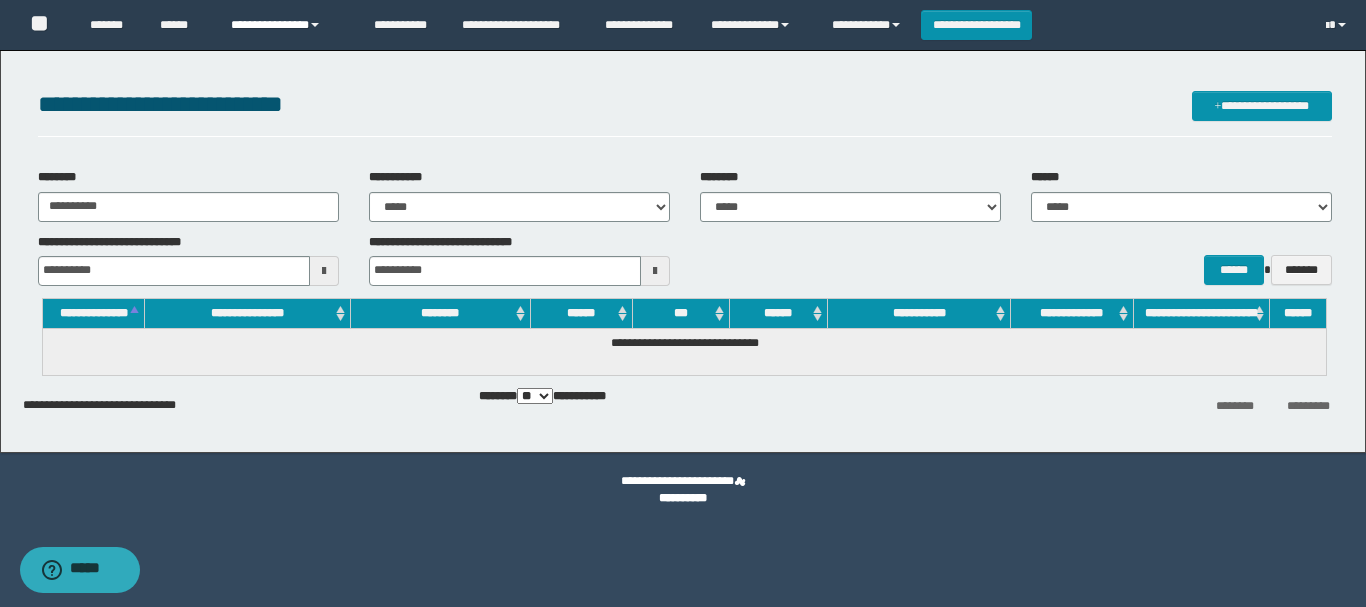 click on "**********" at bounding box center [287, 25] 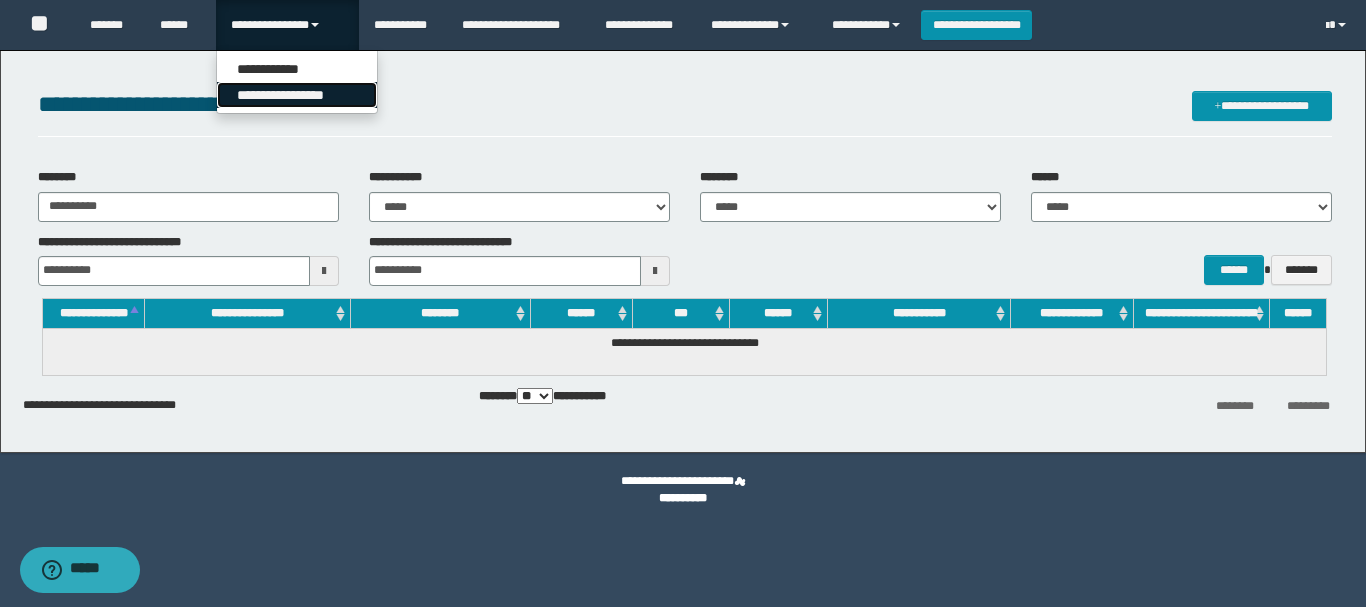 click on "**********" at bounding box center [297, 95] 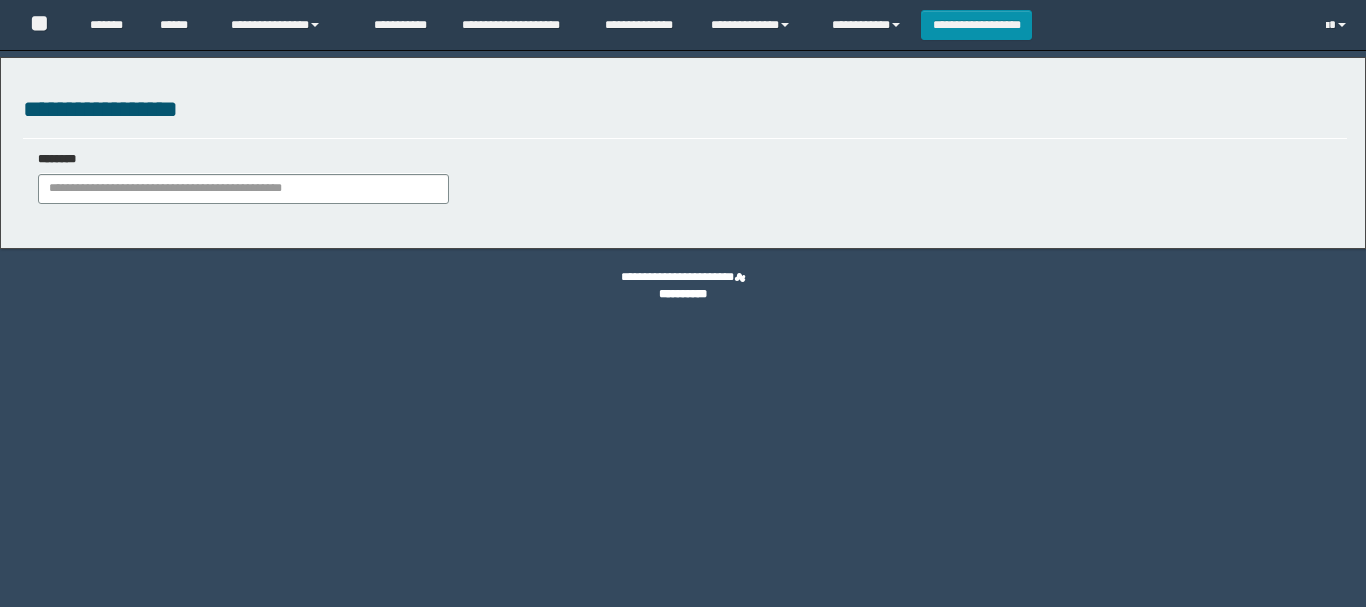 scroll, scrollTop: 0, scrollLeft: 0, axis: both 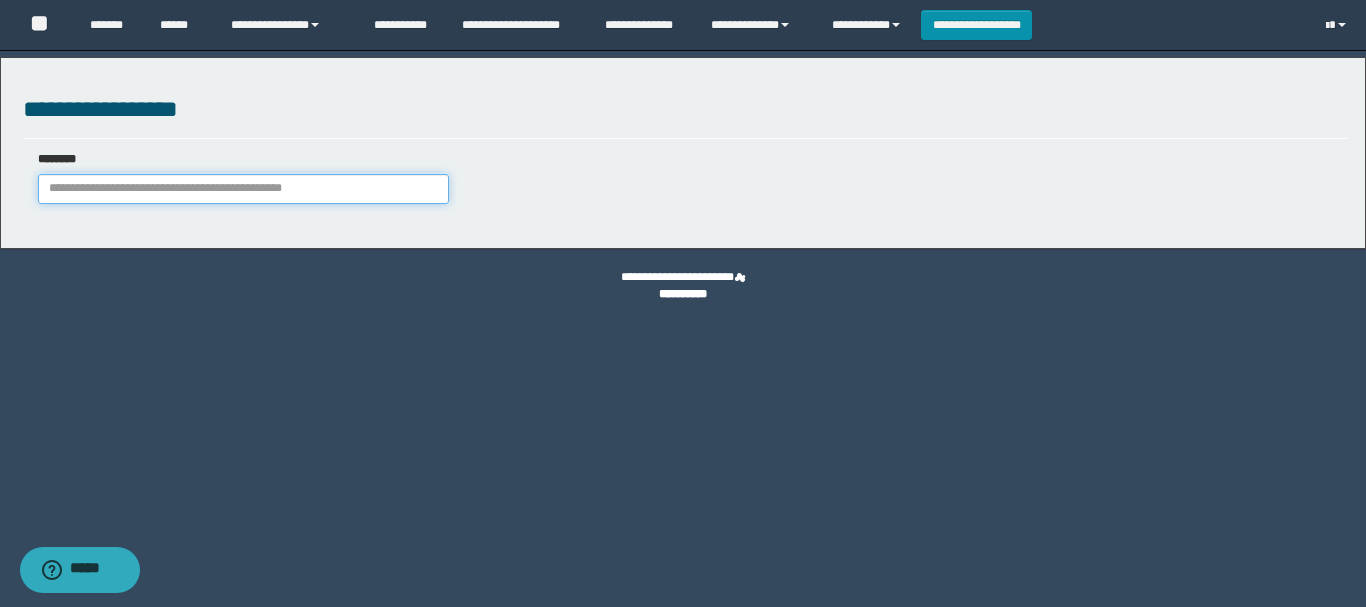 click at bounding box center (243, 189) 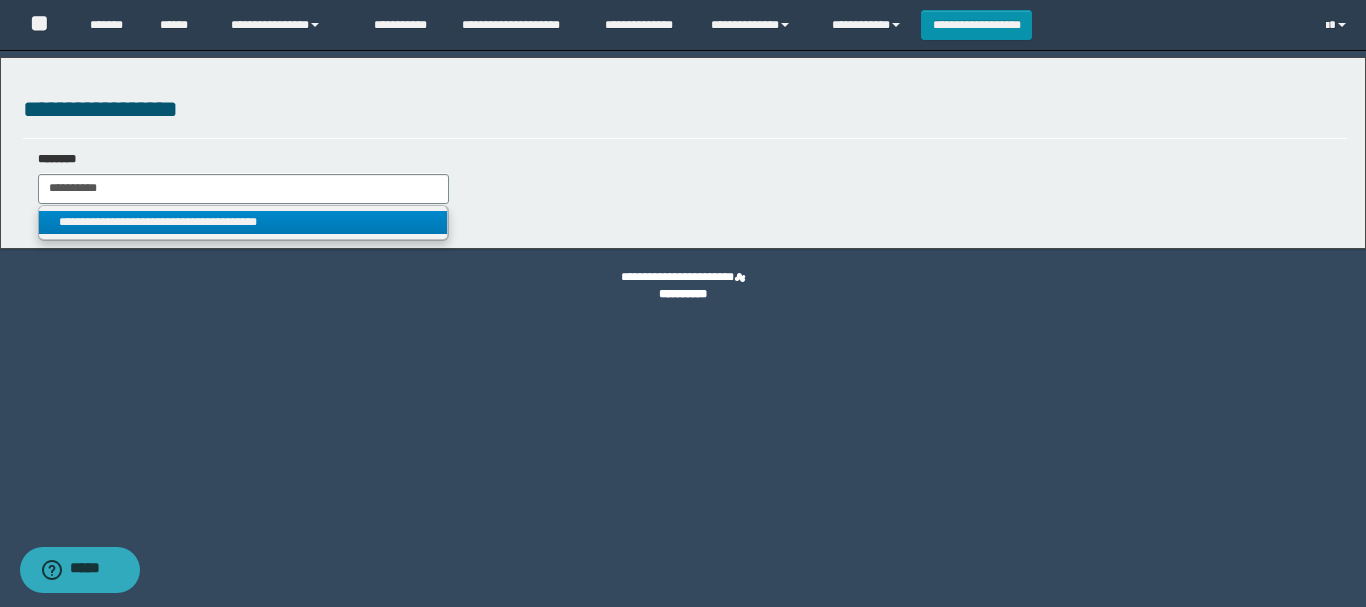 click on "**********" at bounding box center (243, 222) 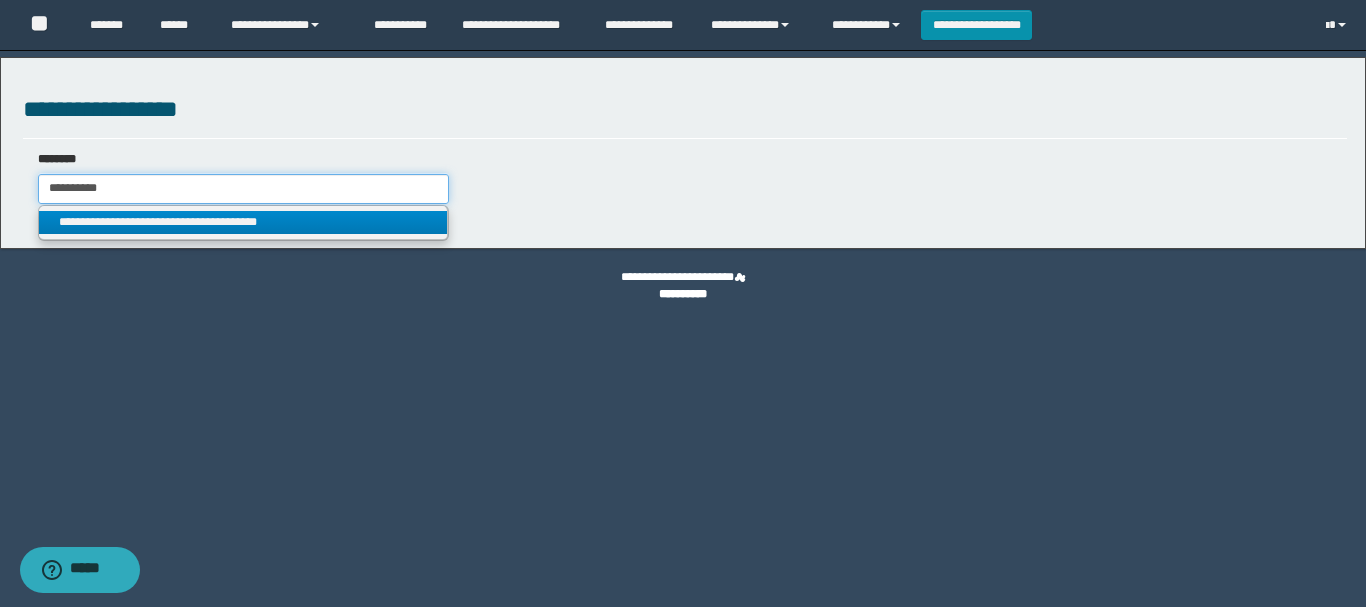 type on "**********" 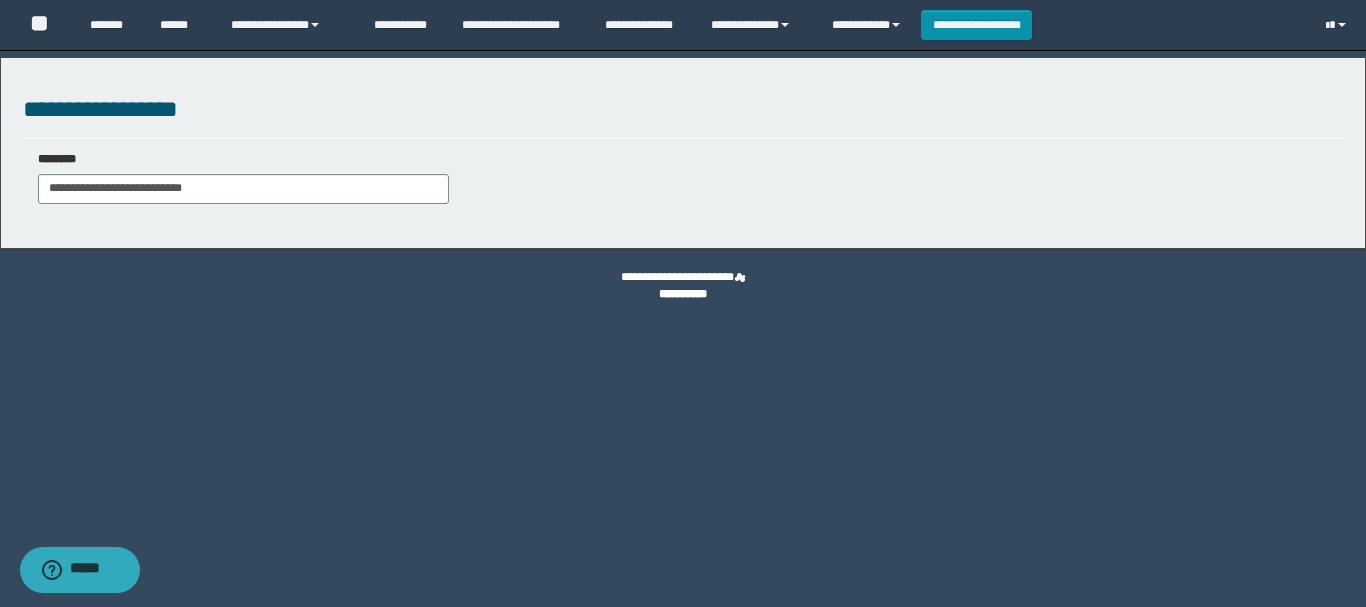 select on "***" 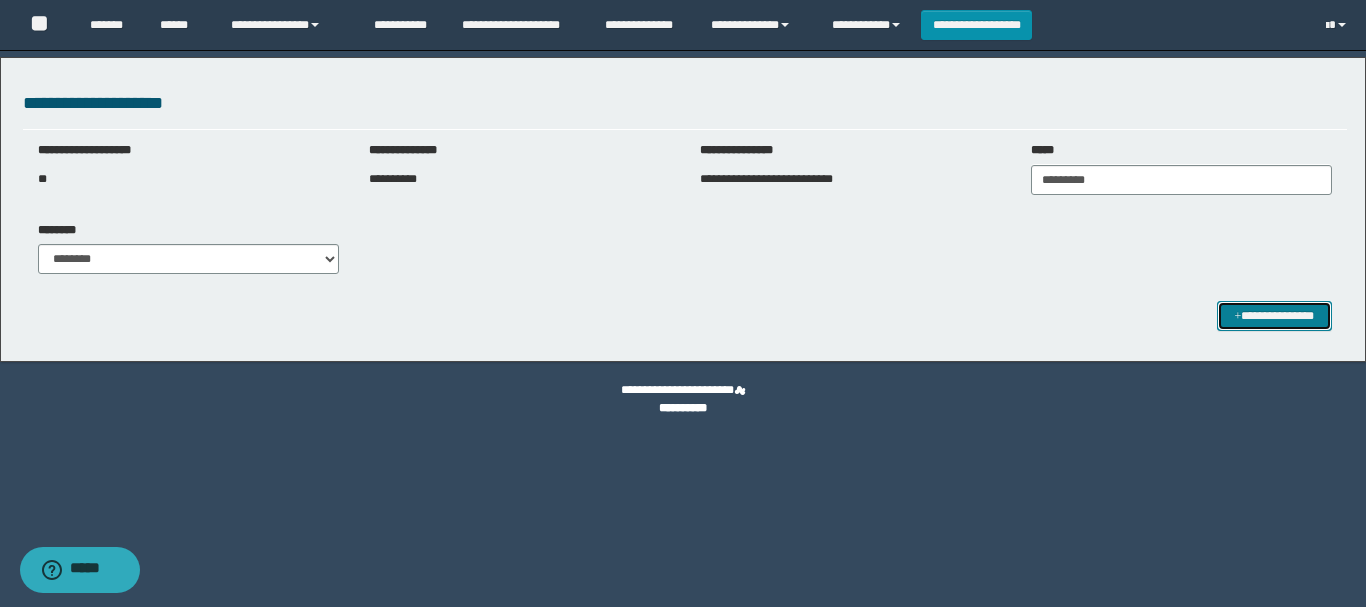 click on "**********" at bounding box center [1274, 316] 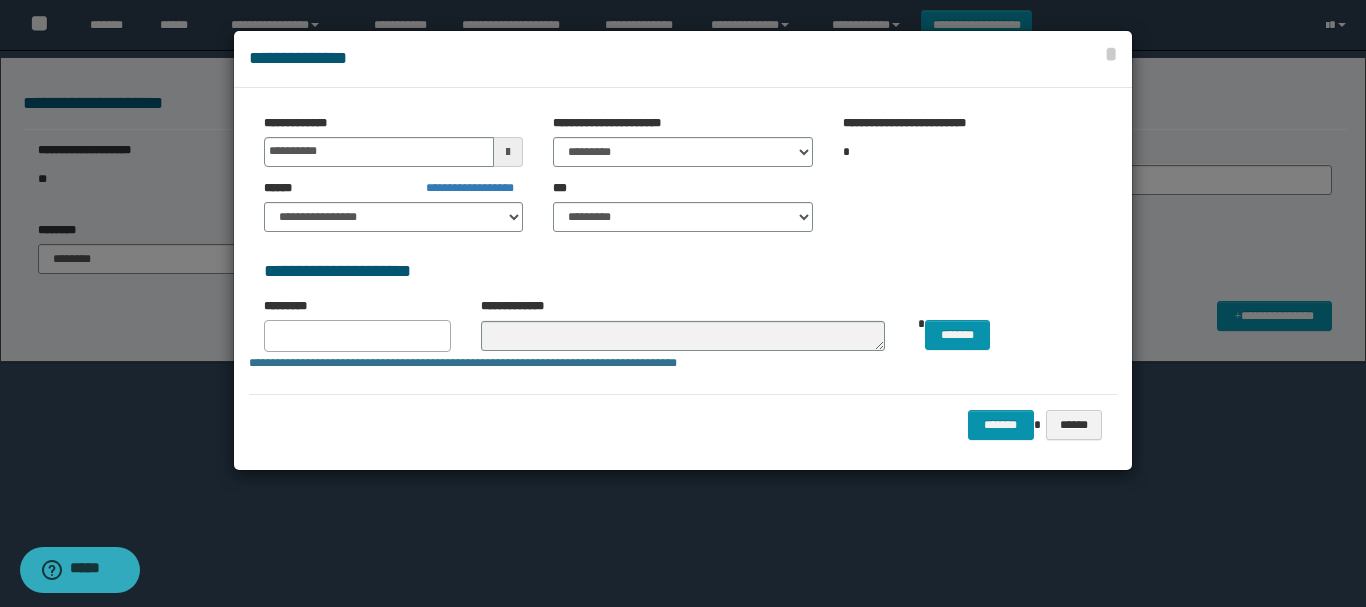 click at bounding box center [357, 332] 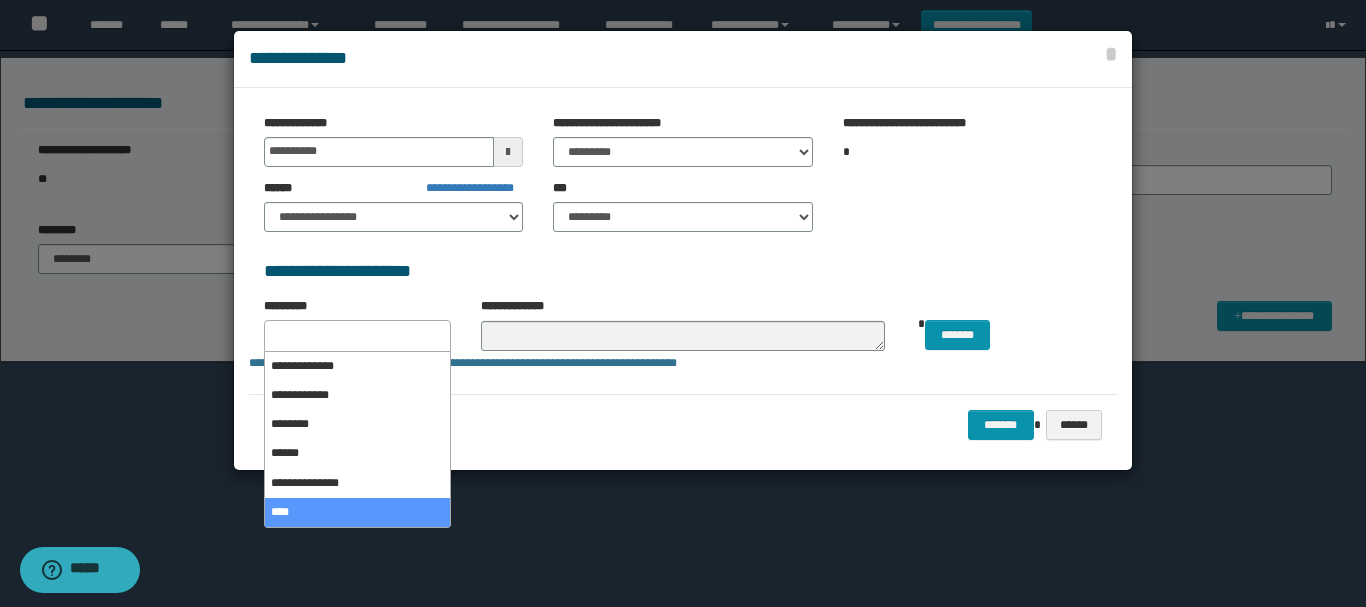 drag, startPoint x: 299, startPoint y: 512, endPoint x: 356, endPoint y: 492, distance: 60.40695 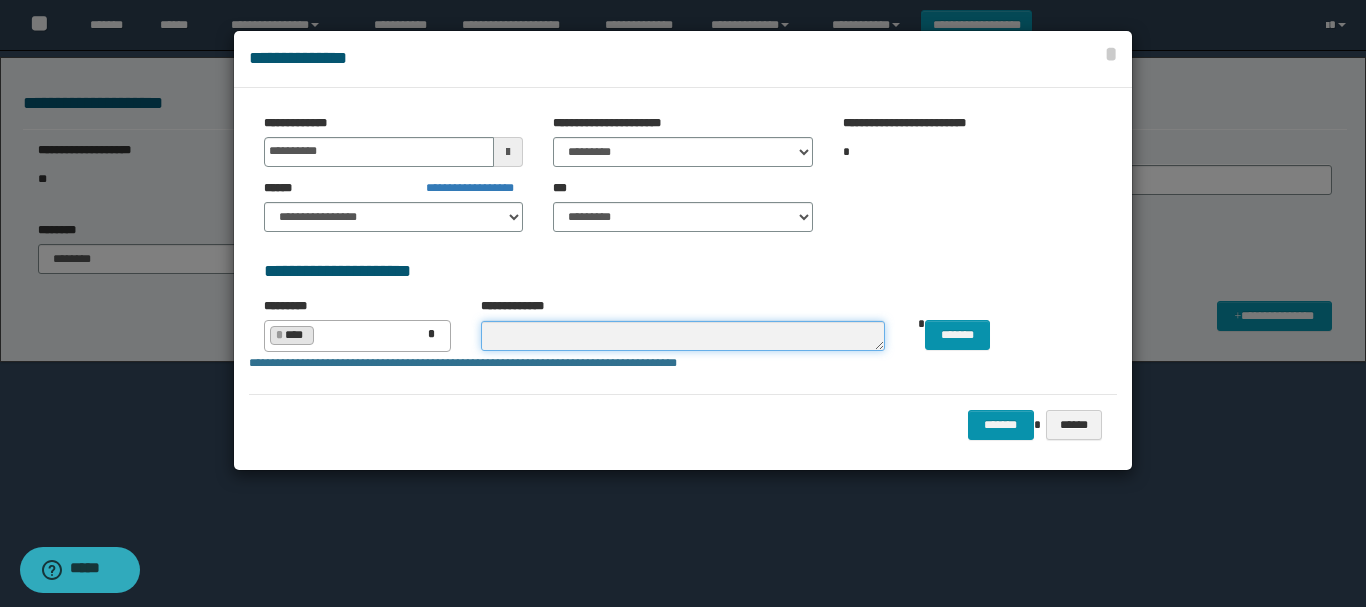 click at bounding box center [683, 336] 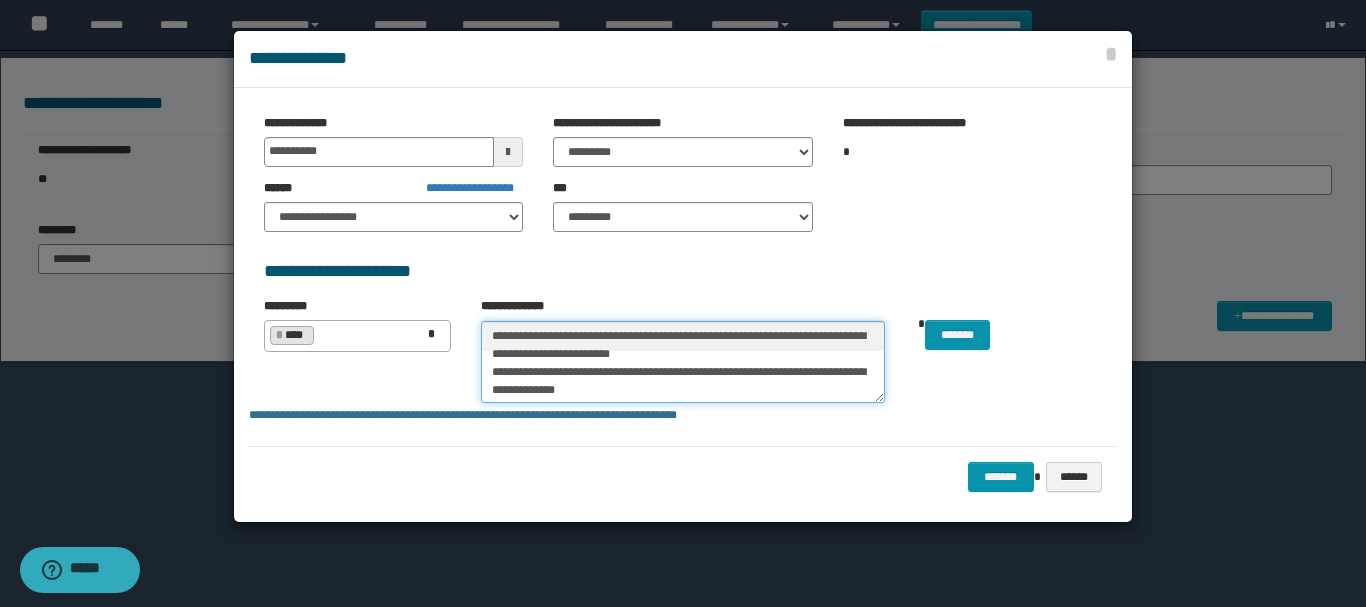 click on "**********" at bounding box center [683, 362] 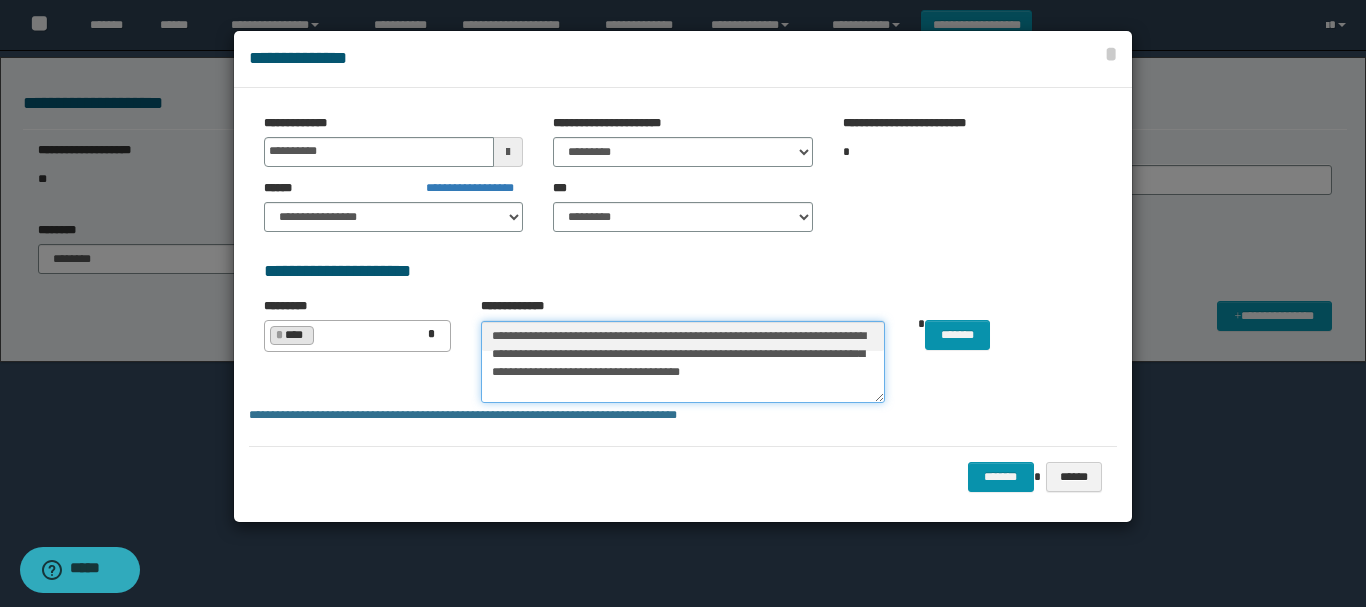 click on "**********" at bounding box center (683, 362) 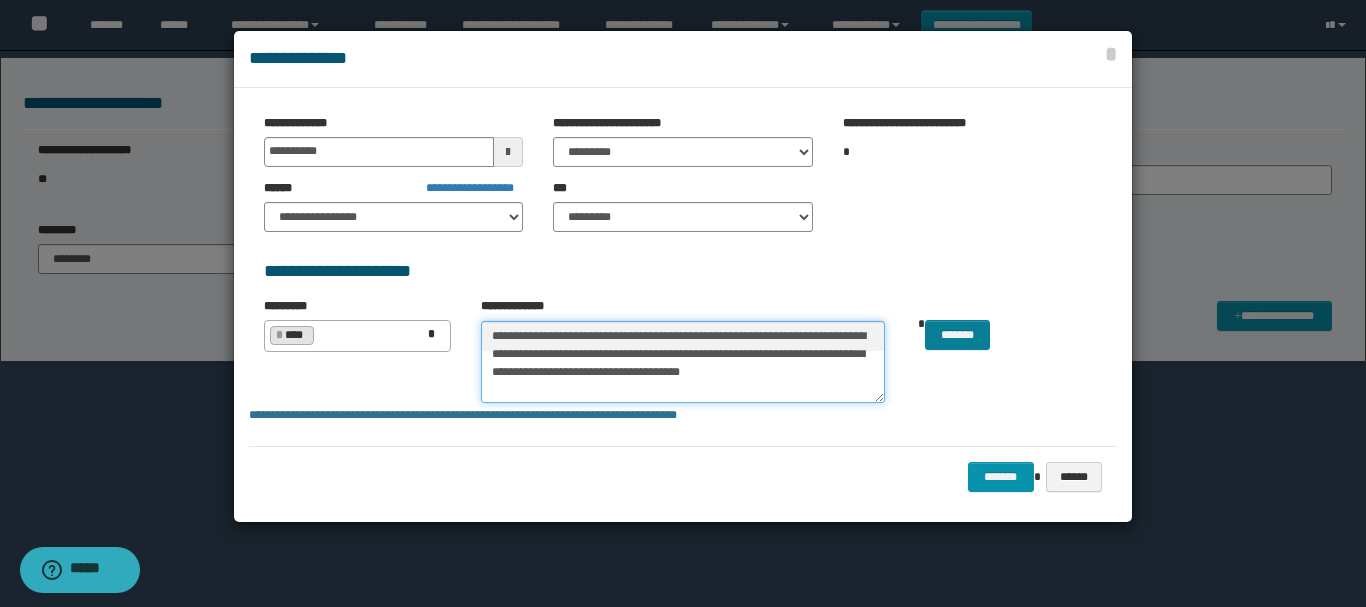 type on "**********" 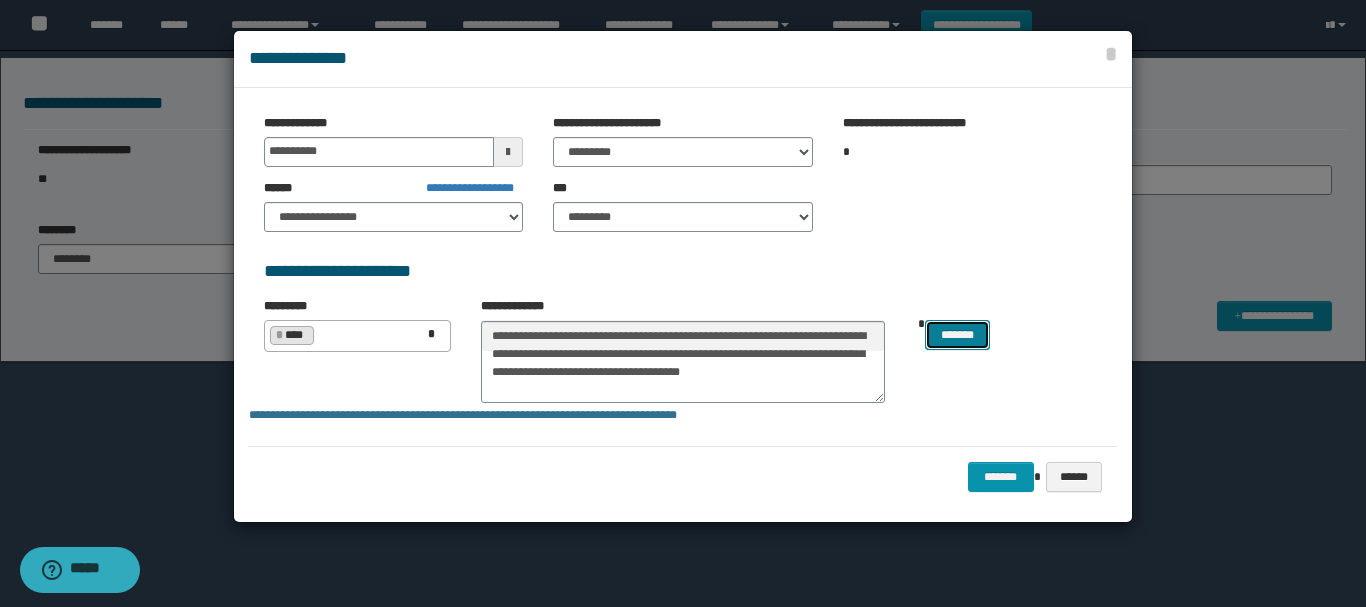 click on "*******" at bounding box center (957, 335) 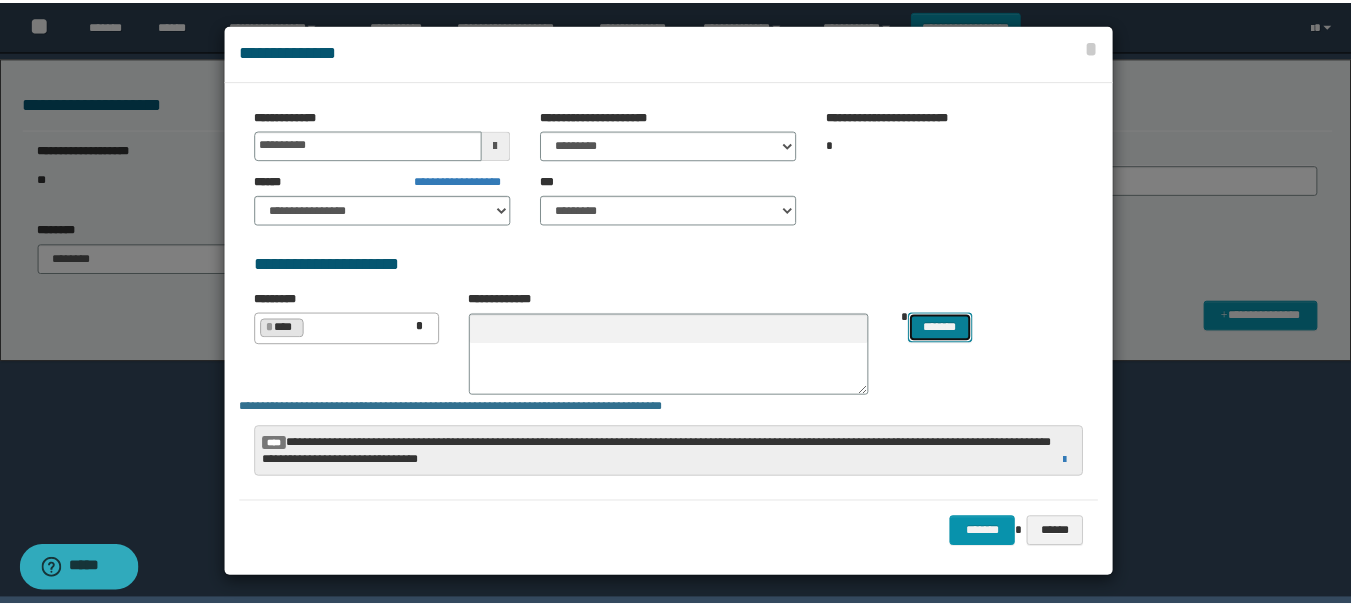 scroll, scrollTop: 9, scrollLeft: 0, axis: vertical 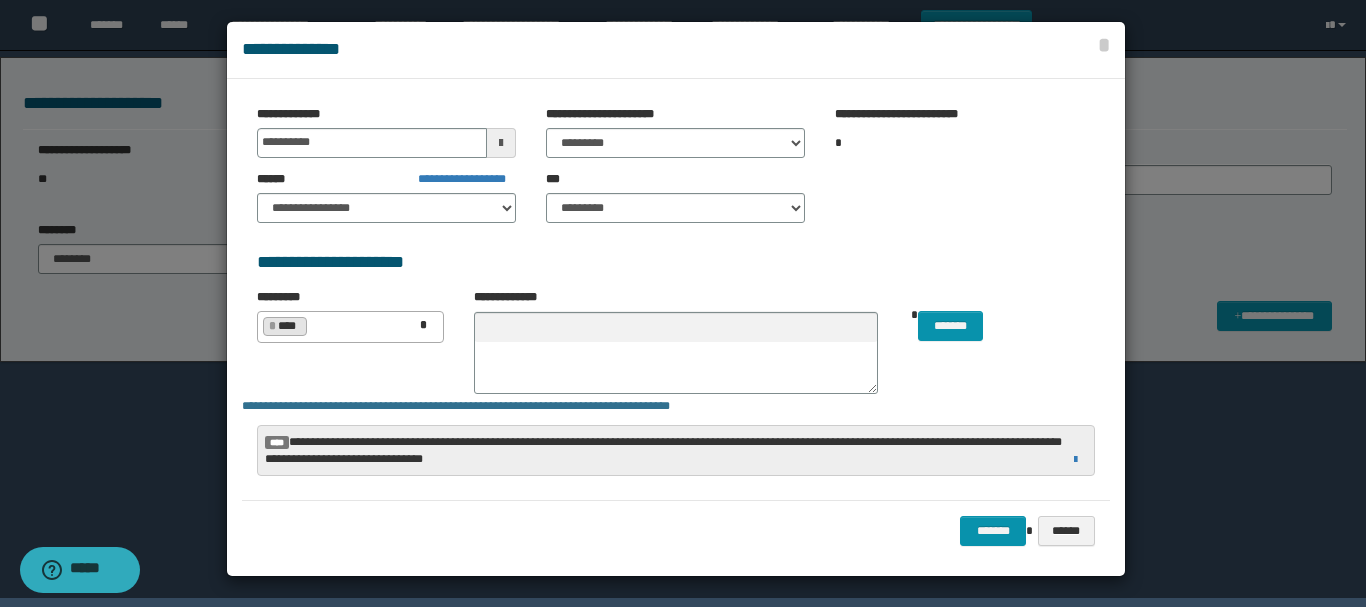 click at bounding box center [501, 143] 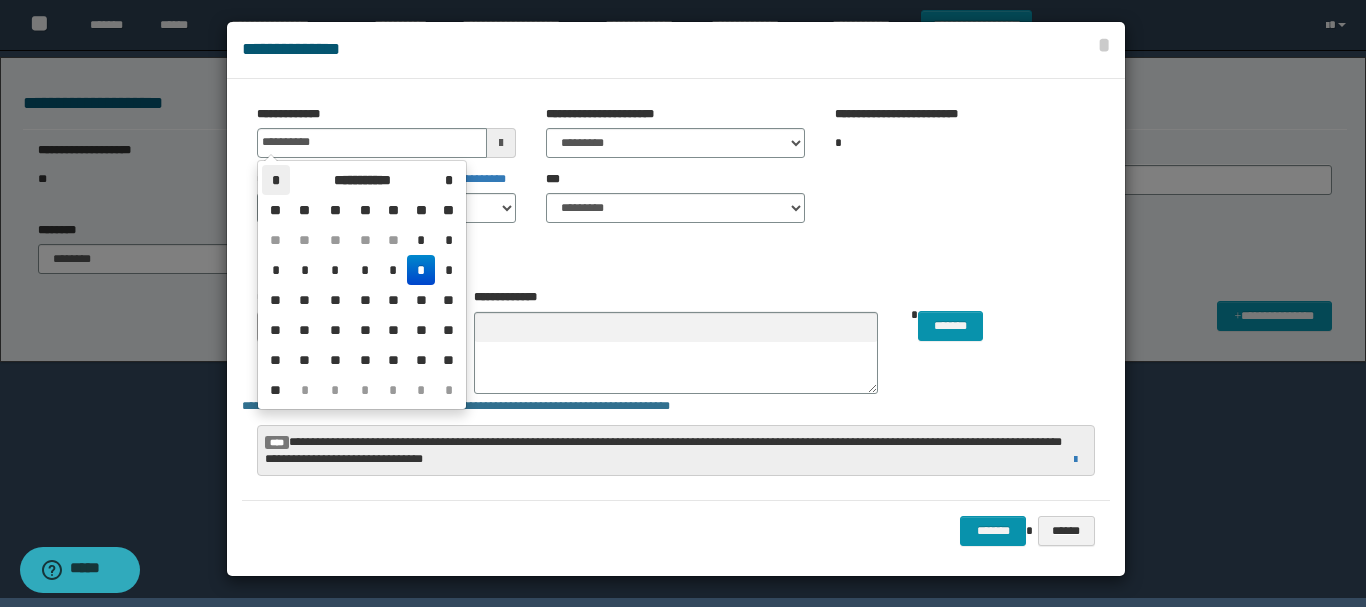 click on "*" at bounding box center (276, 180) 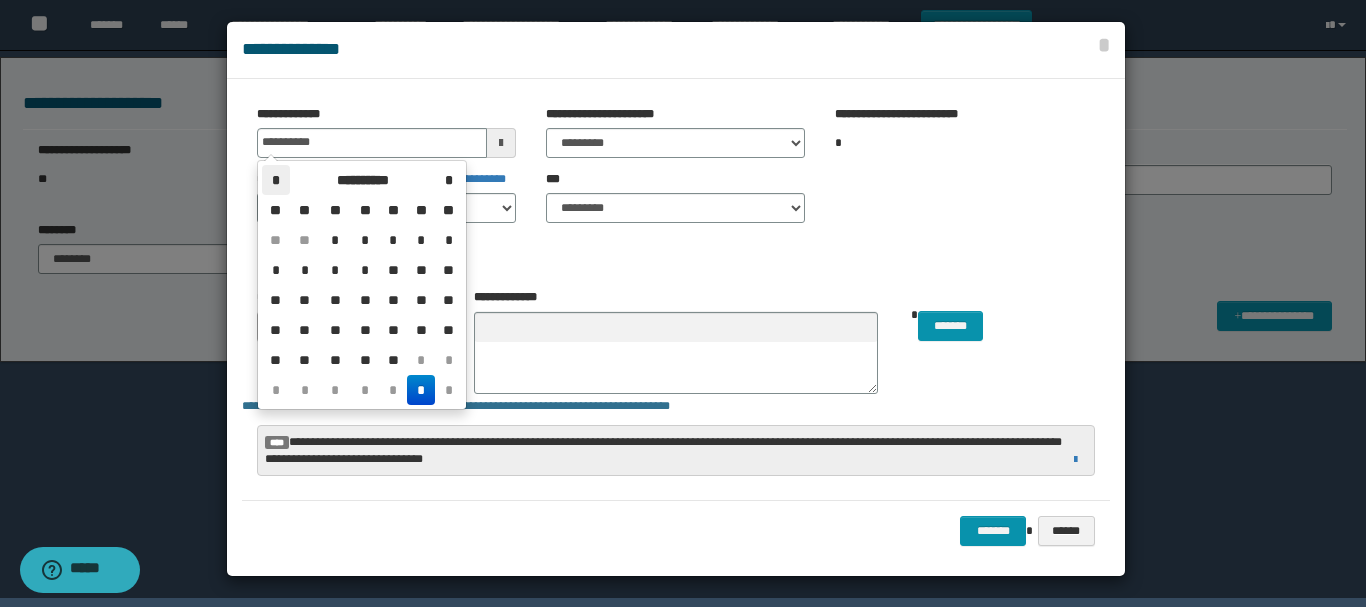 click on "*" at bounding box center (276, 180) 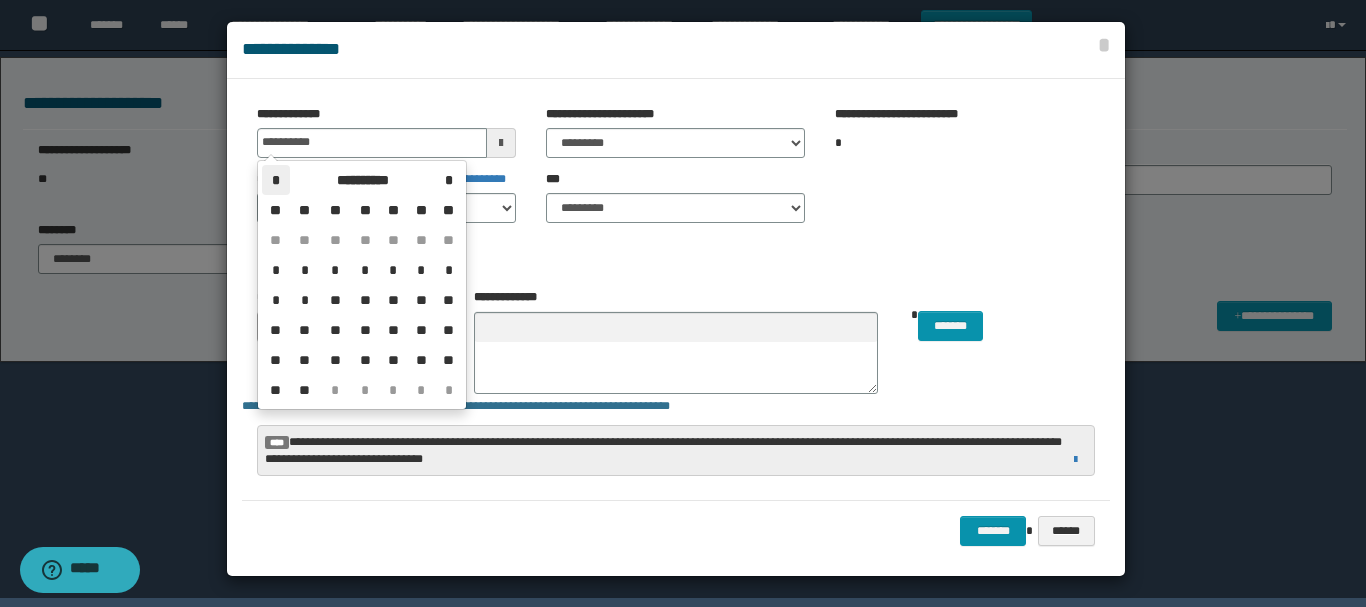 click on "*" at bounding box center (276, 180) 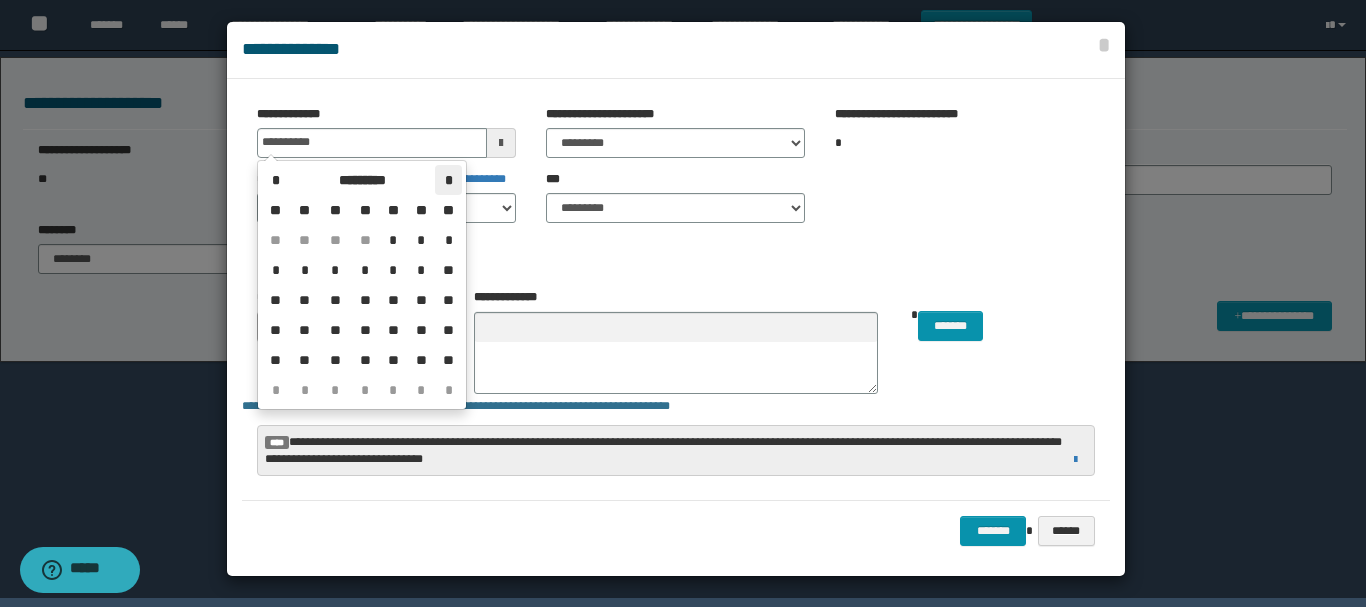 click on "*" at bounding box center [448, 180] 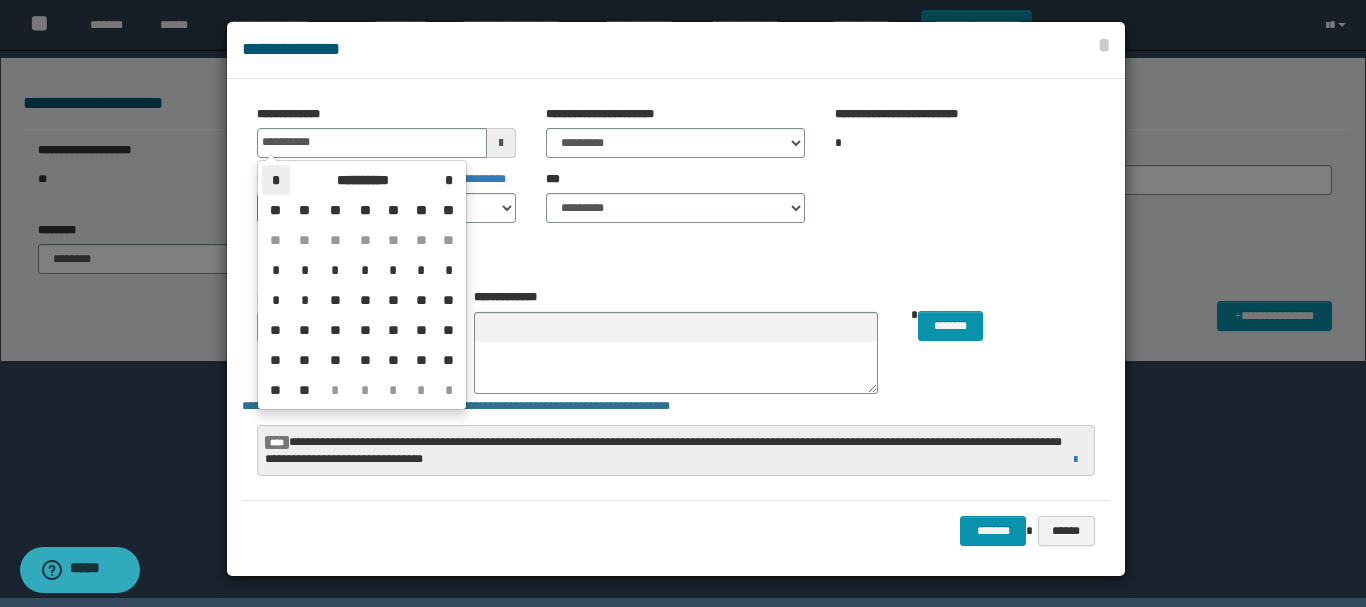 click on "*" at bounding box center [276, 180] 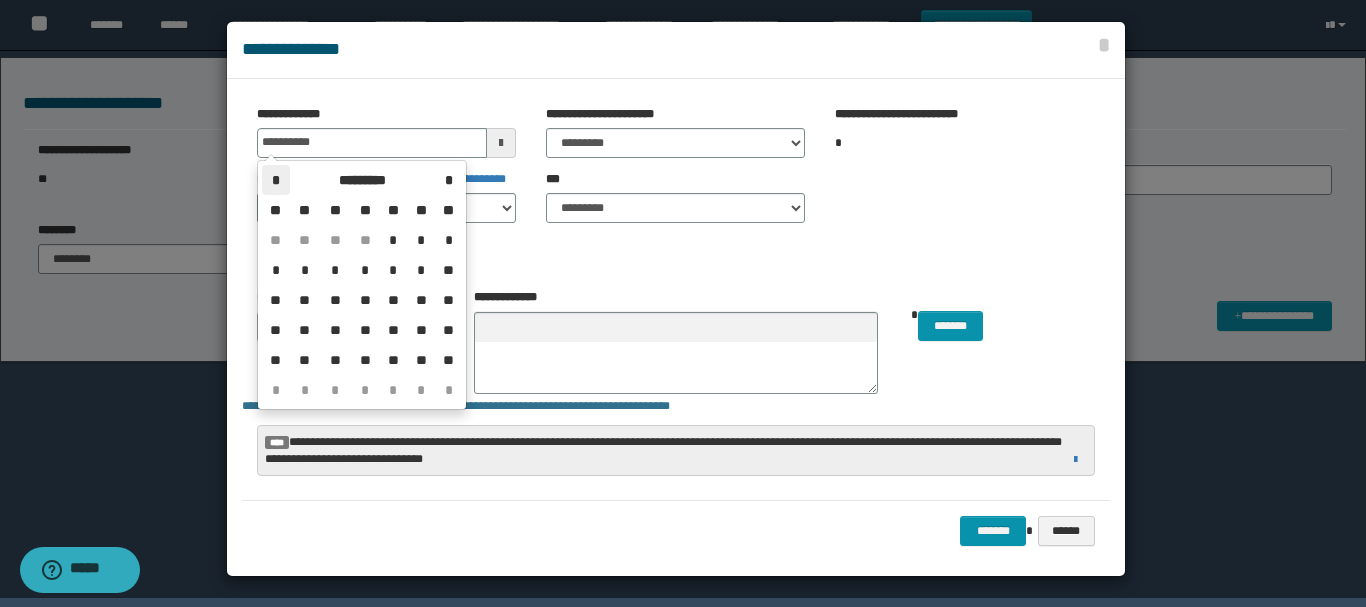 click on "*" at bounding box center (276, 180) 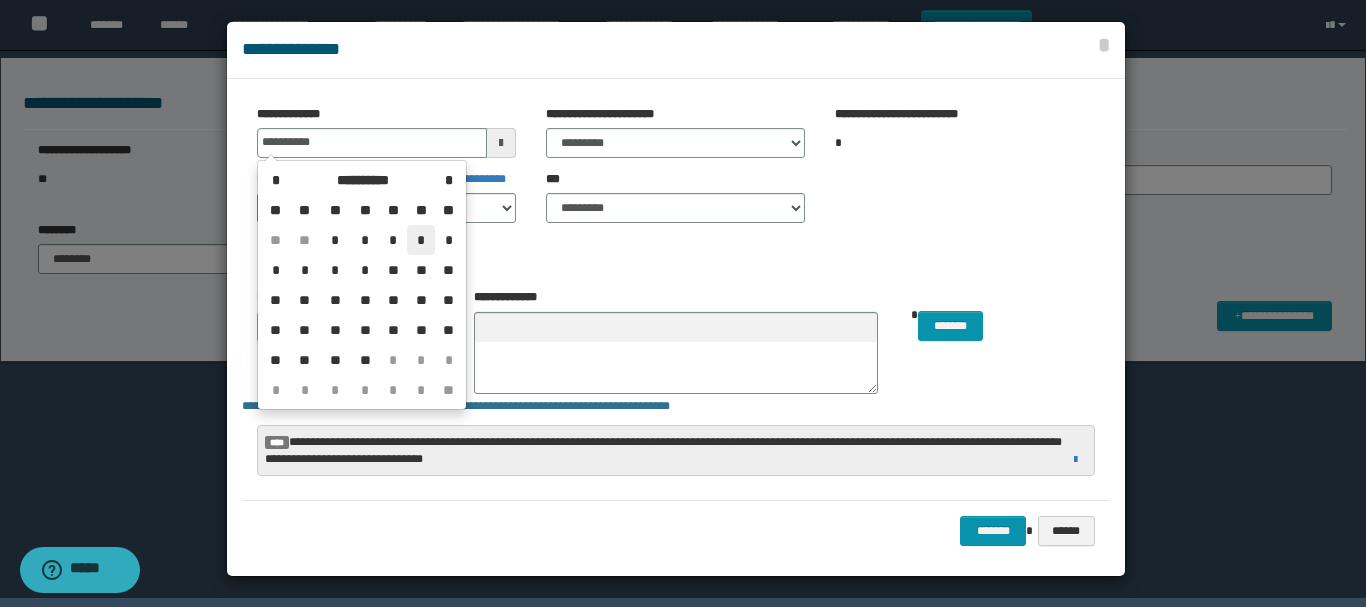 click on "*" at bounding box center [421, 240] 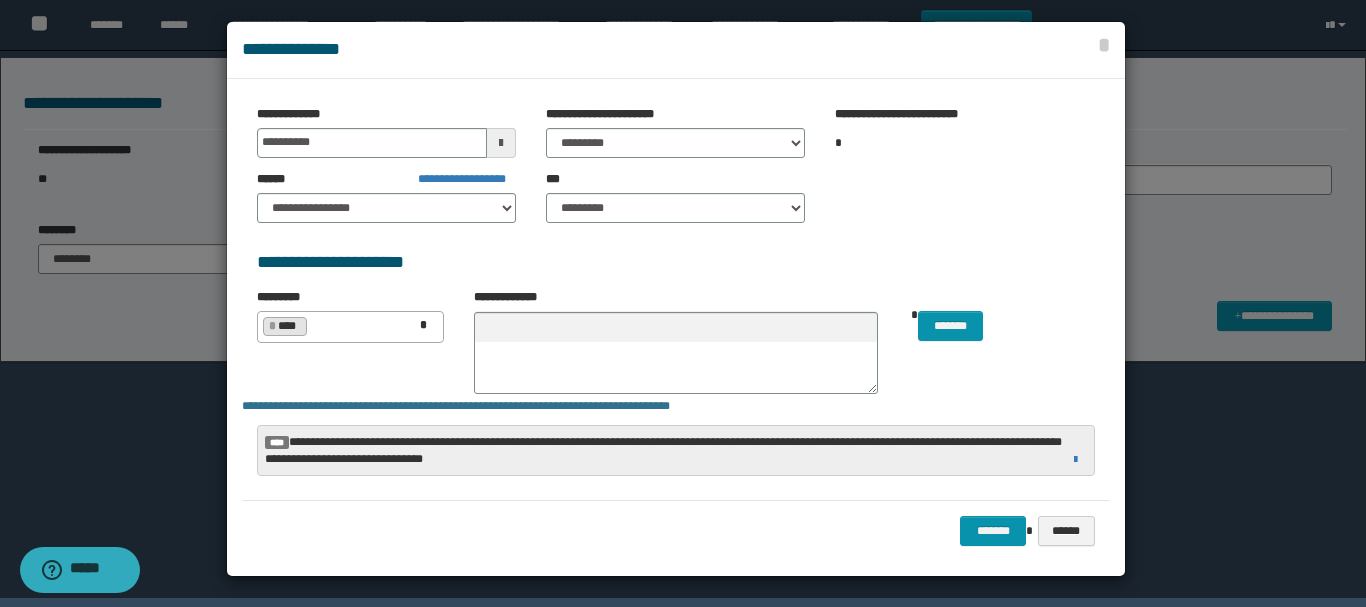 click at bounding box center (501, 143) 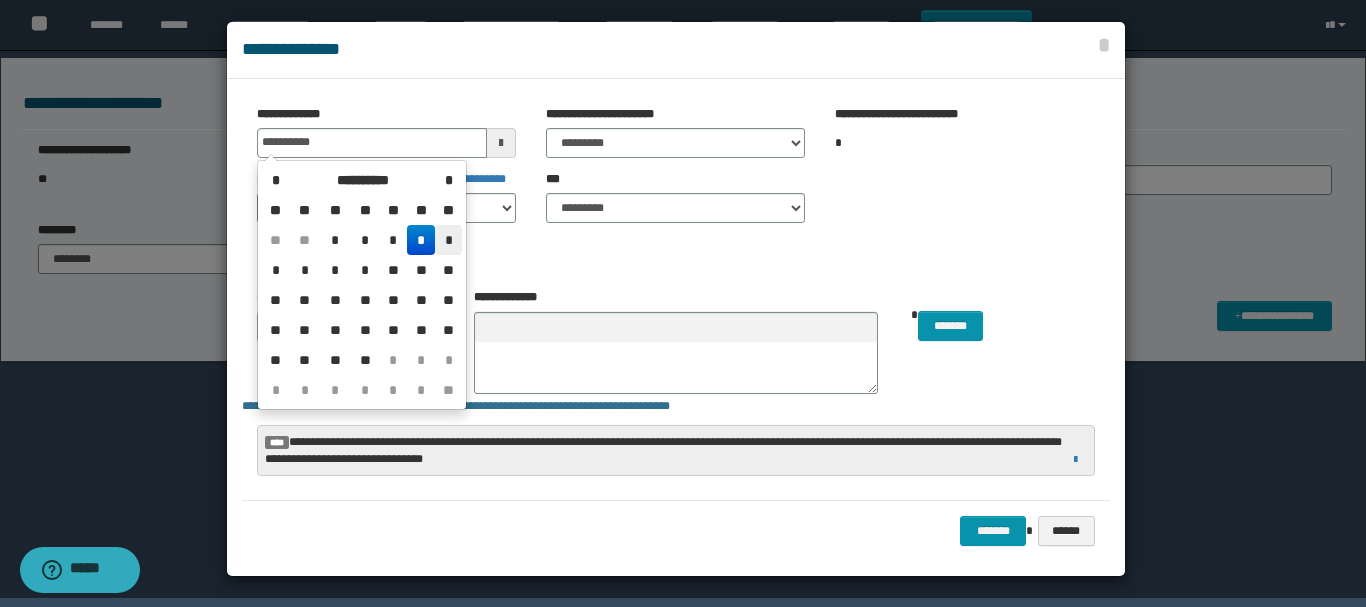 click on "*" at bounding box center [448, 240] 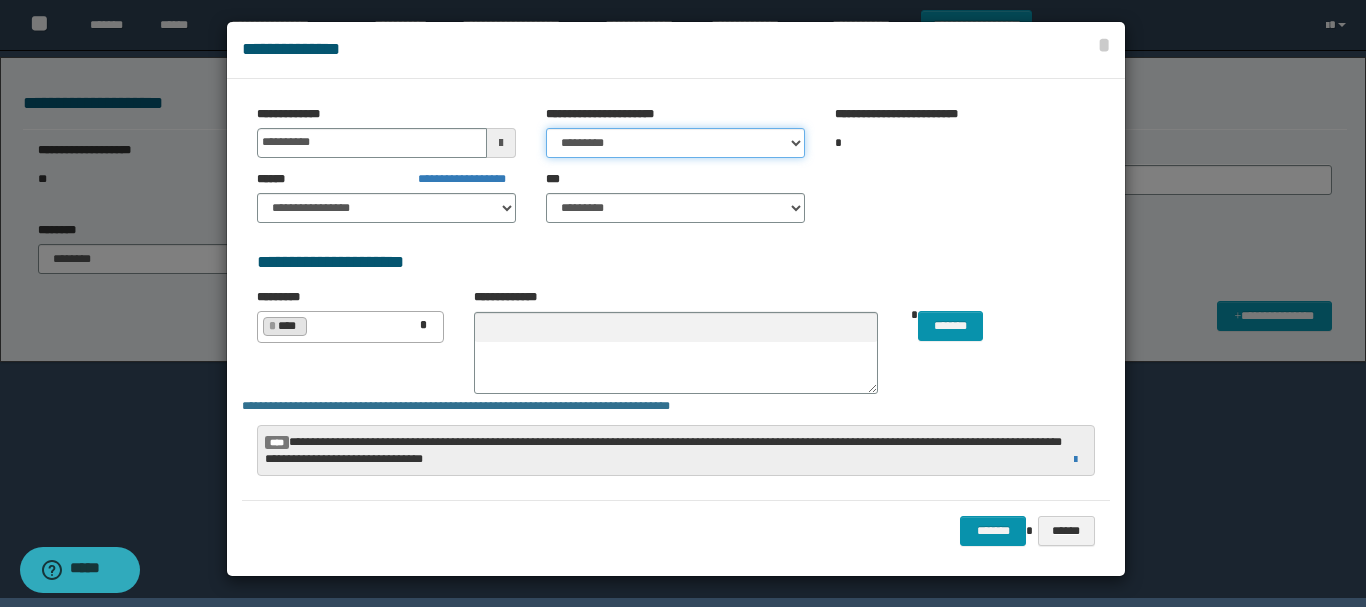click on "*********
*****
*******
*******
********" at bounding box center [675, 143] 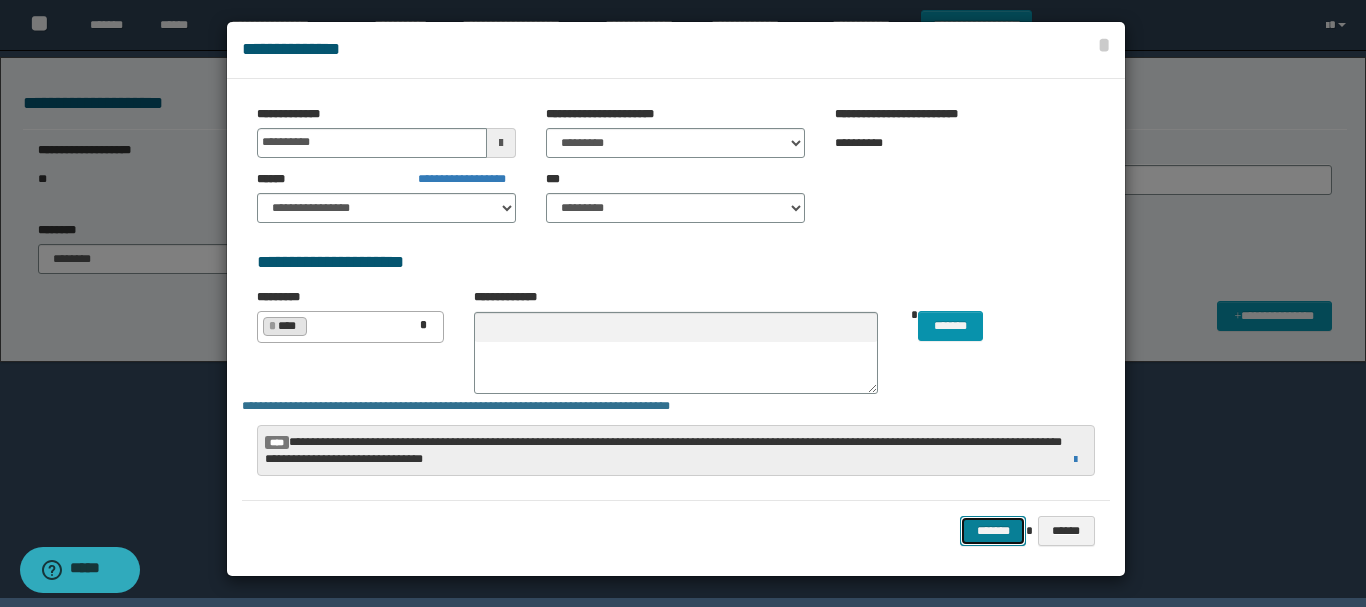 click on "*******" at bounding box center [993, 531] 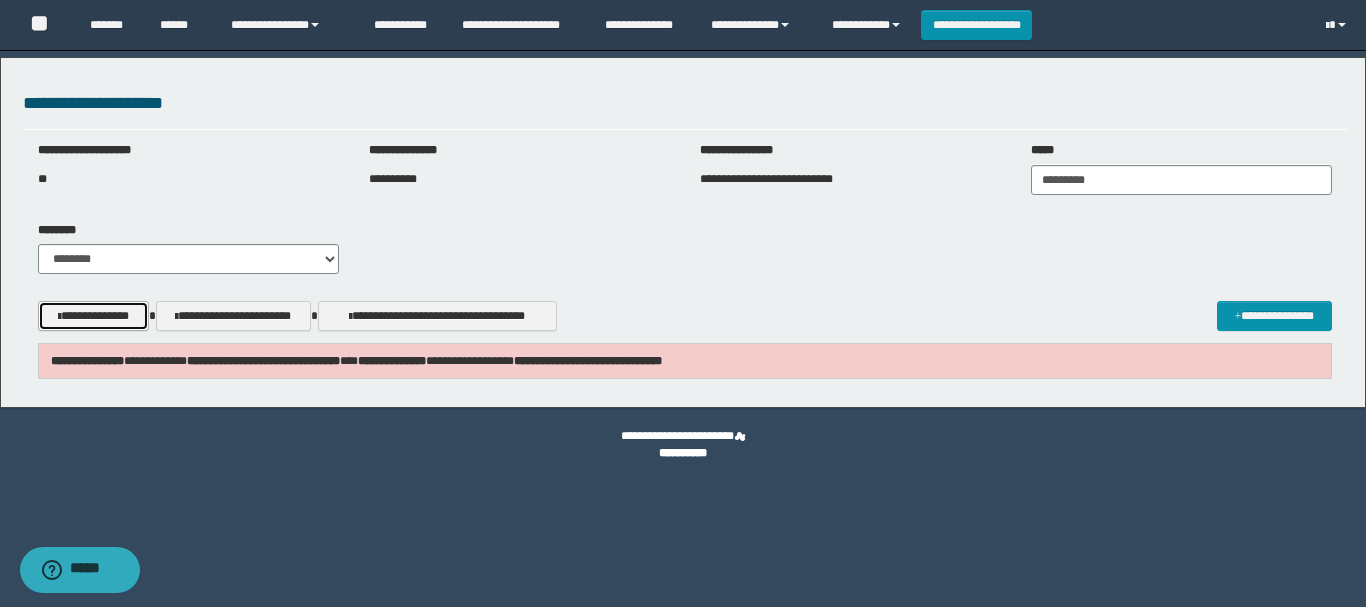 click on "**********" at bounding box center [93, 316] 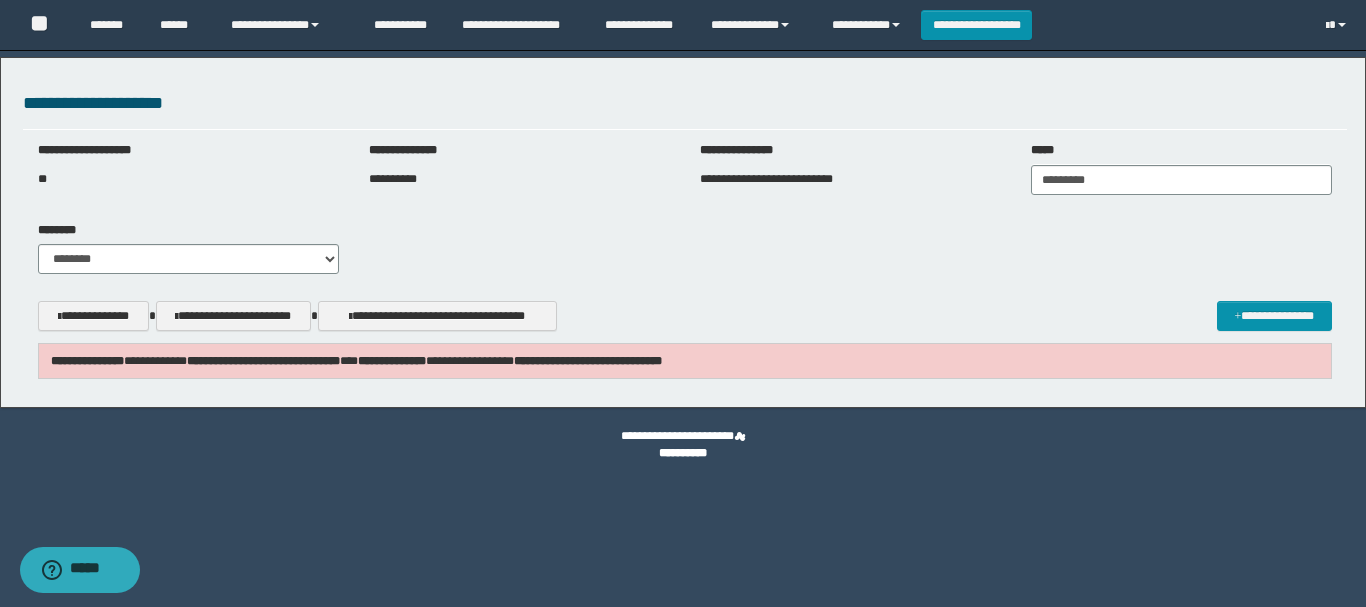 click on "**********" at bounding box center (356, 361) 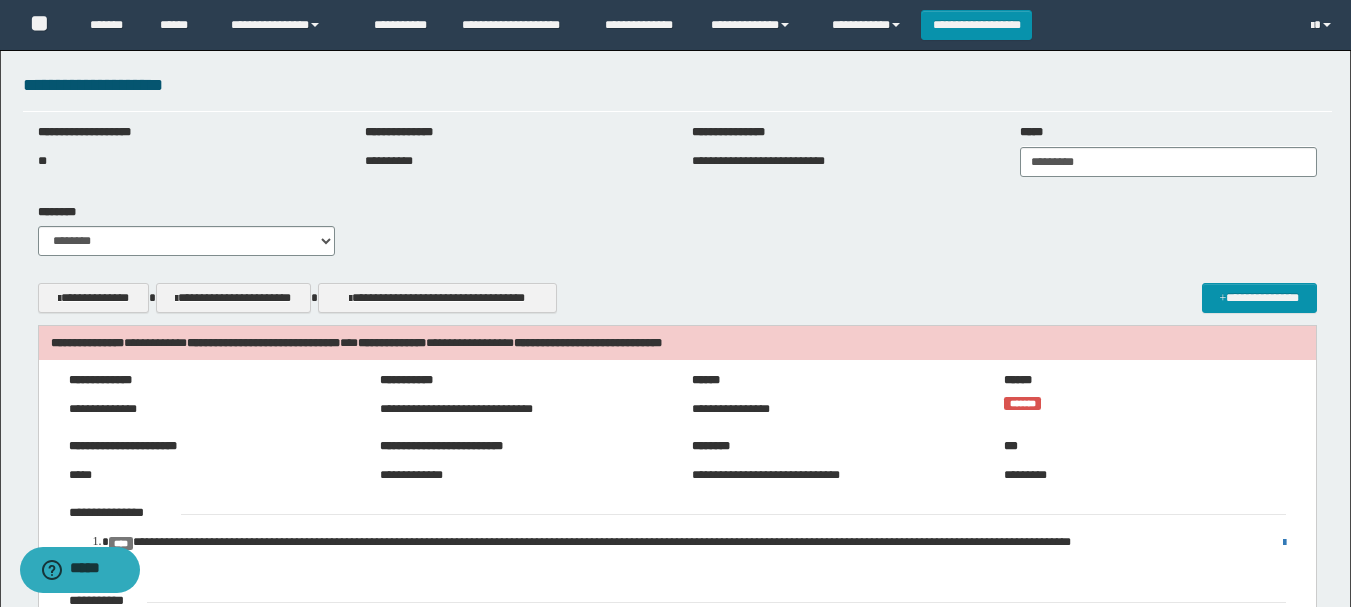 scroll, scrollTop: 0, scrollLeft: 0, axis: both 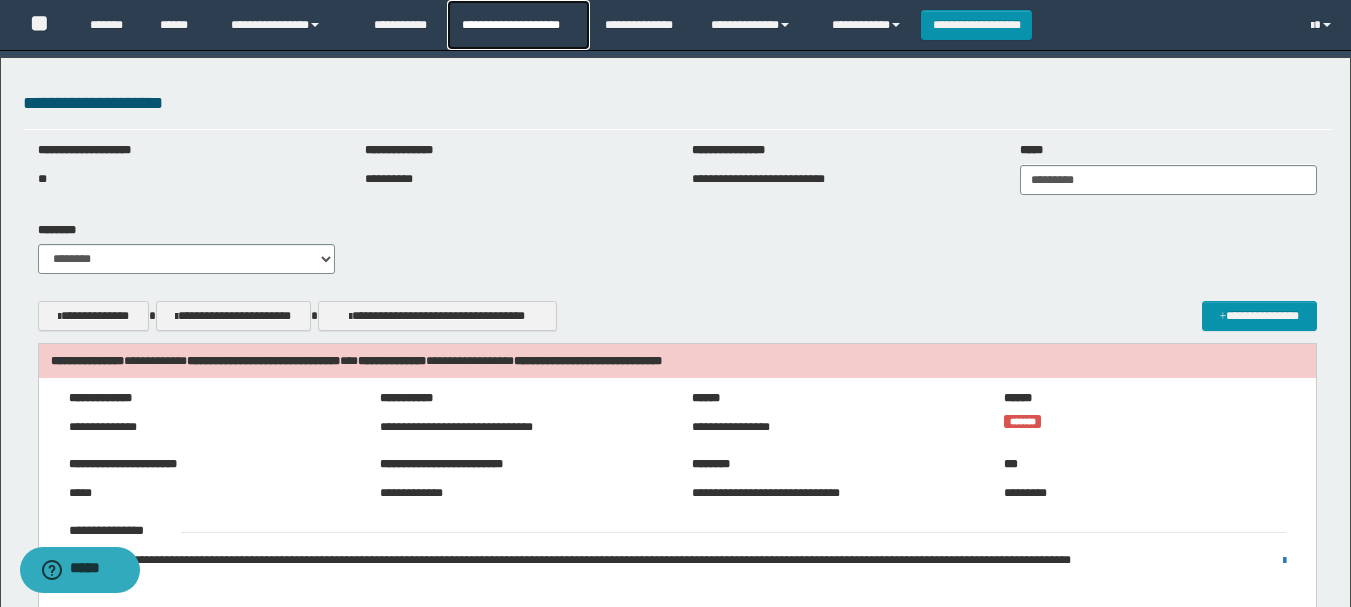 click on "**********" at bounding box center (518, 25) 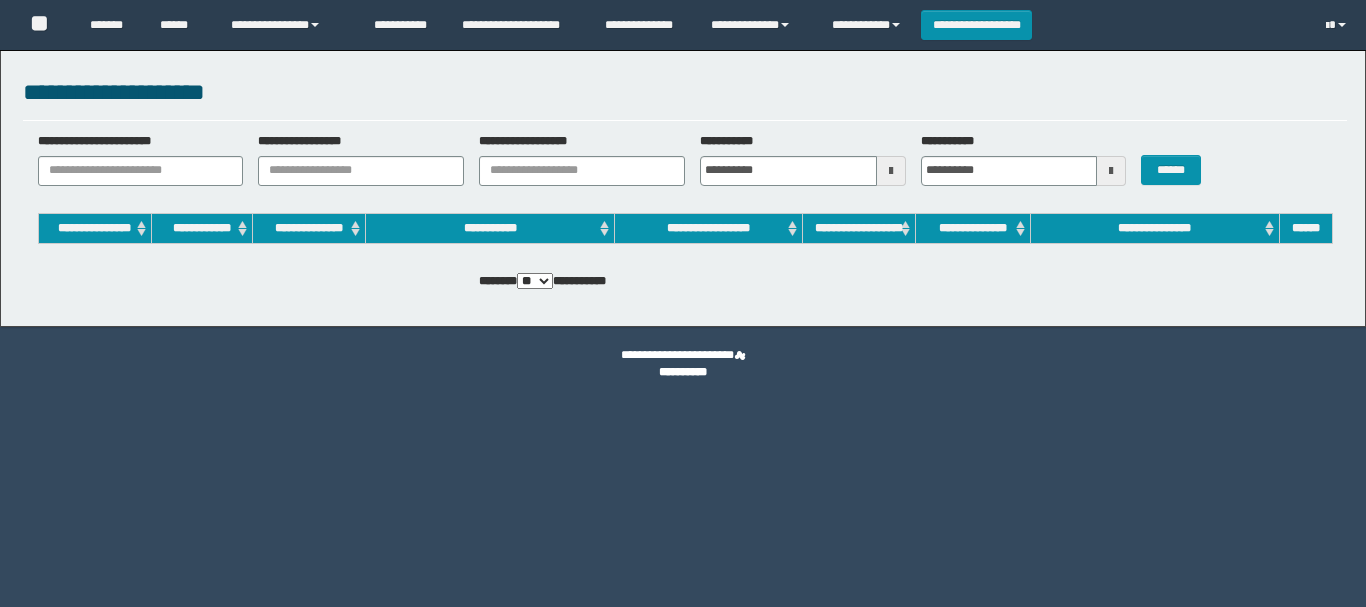 scroll, scrollTop: 0, scrollLeft: 0, axis: both 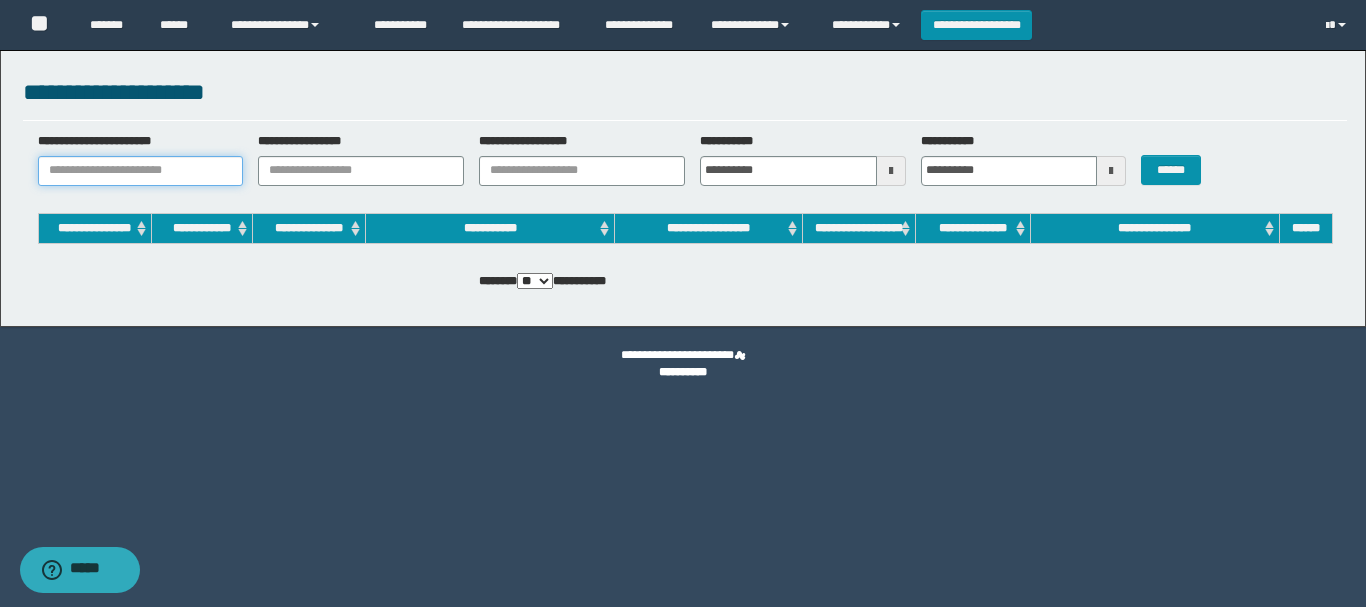 click on "**********" at bounding box center [141, 171] 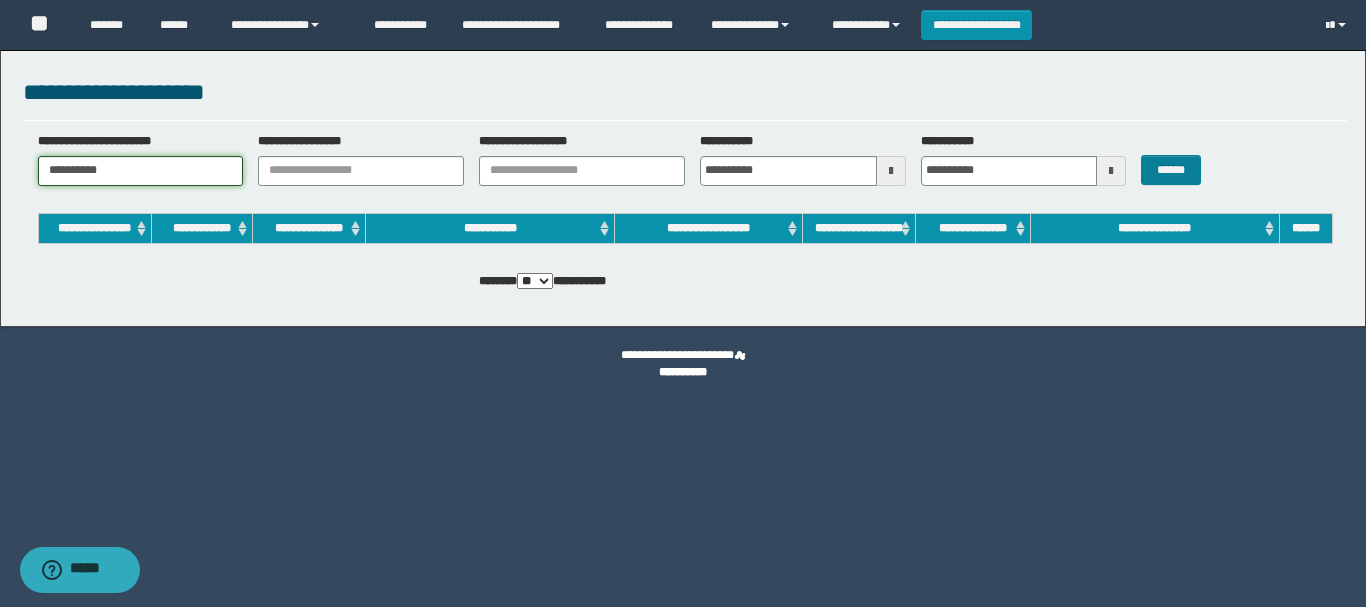 type on "**********" 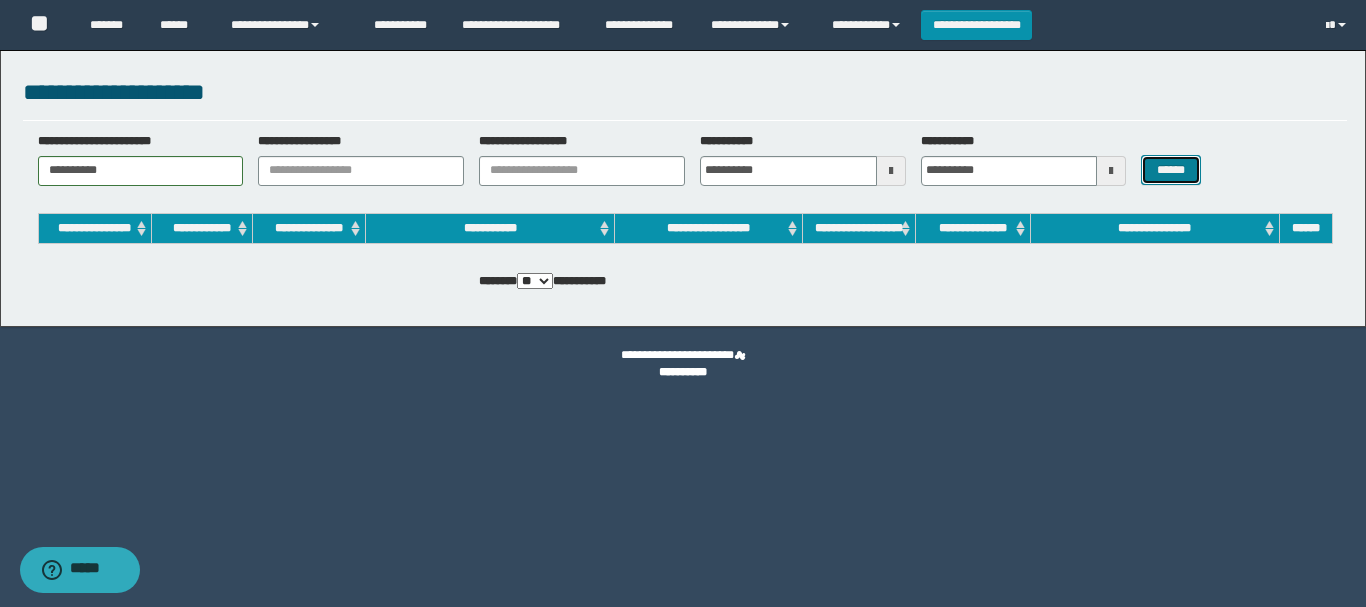 click on "******" at bounding box center (1170, 170) 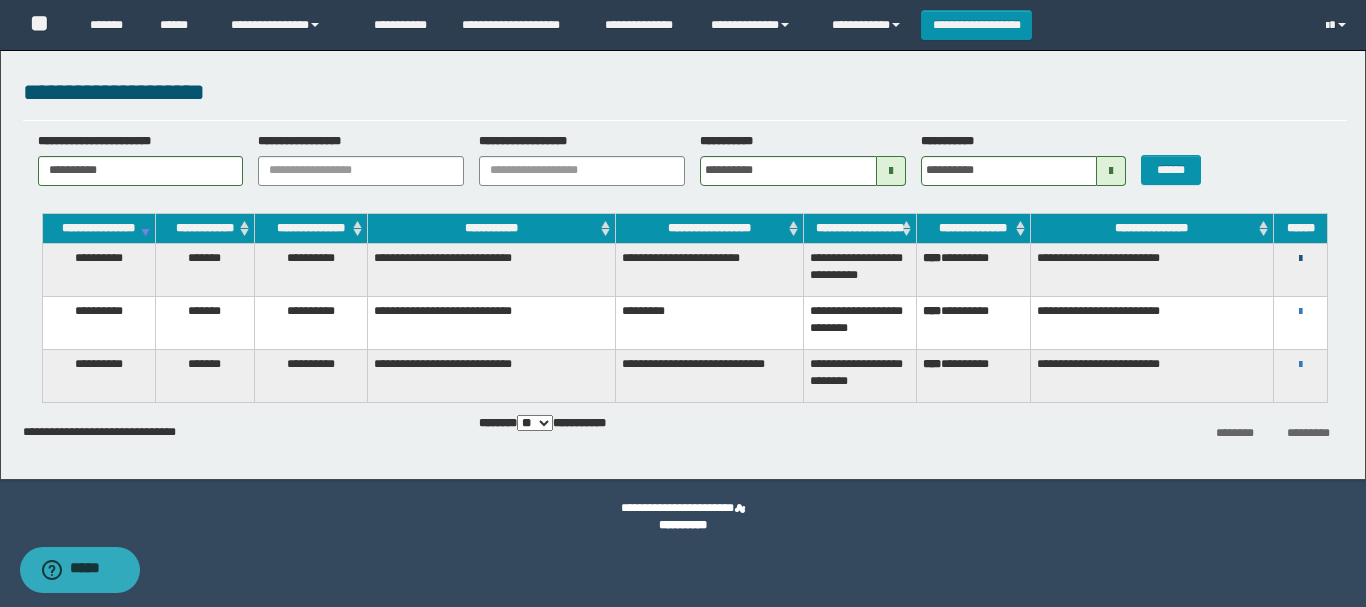 click at bounding box center [1300, 259] 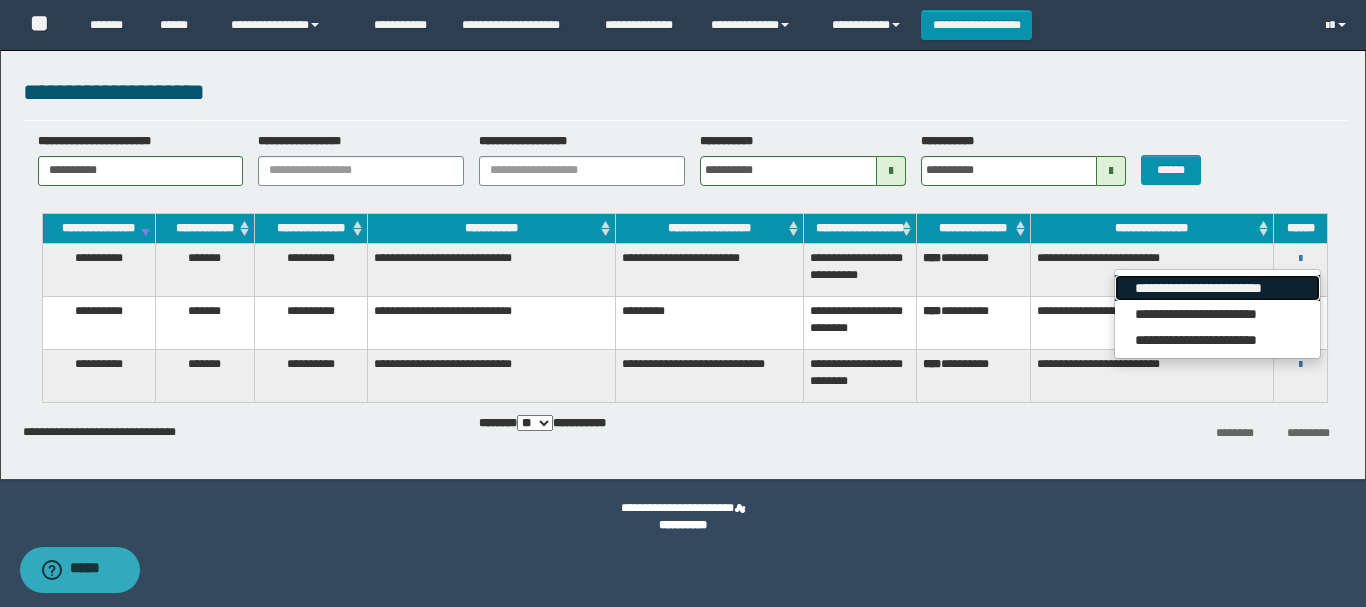 click on "**********" at bounding box center [1217, 288] 